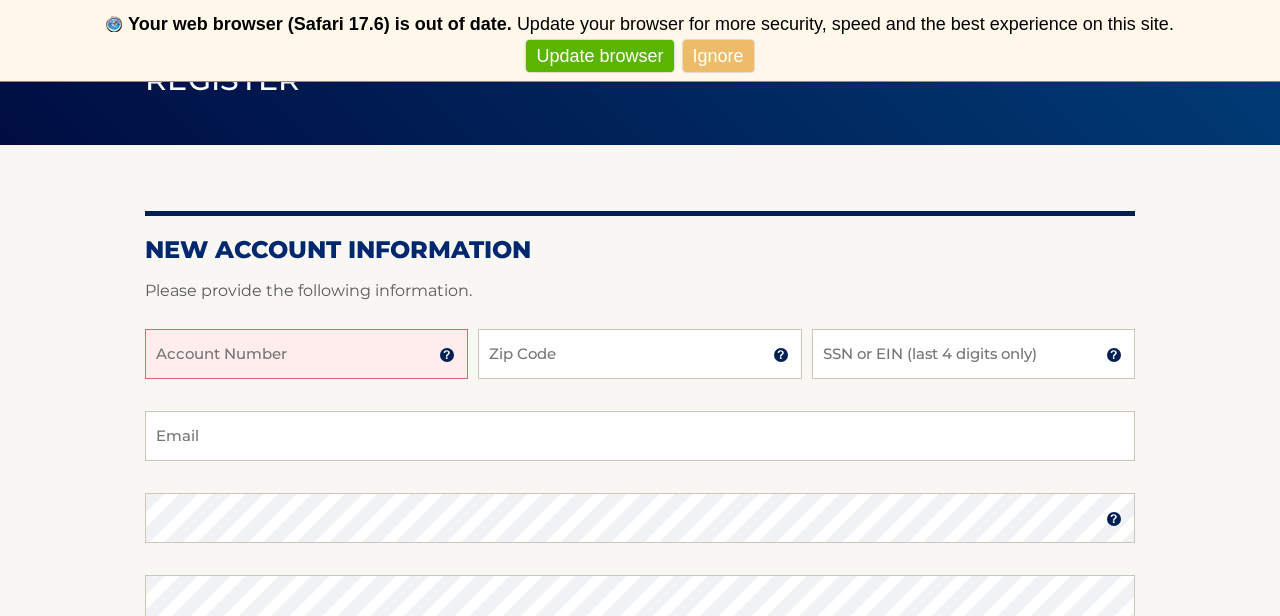 scroll, scrollTop: 181, scrollLeft: 0, axis: vertical 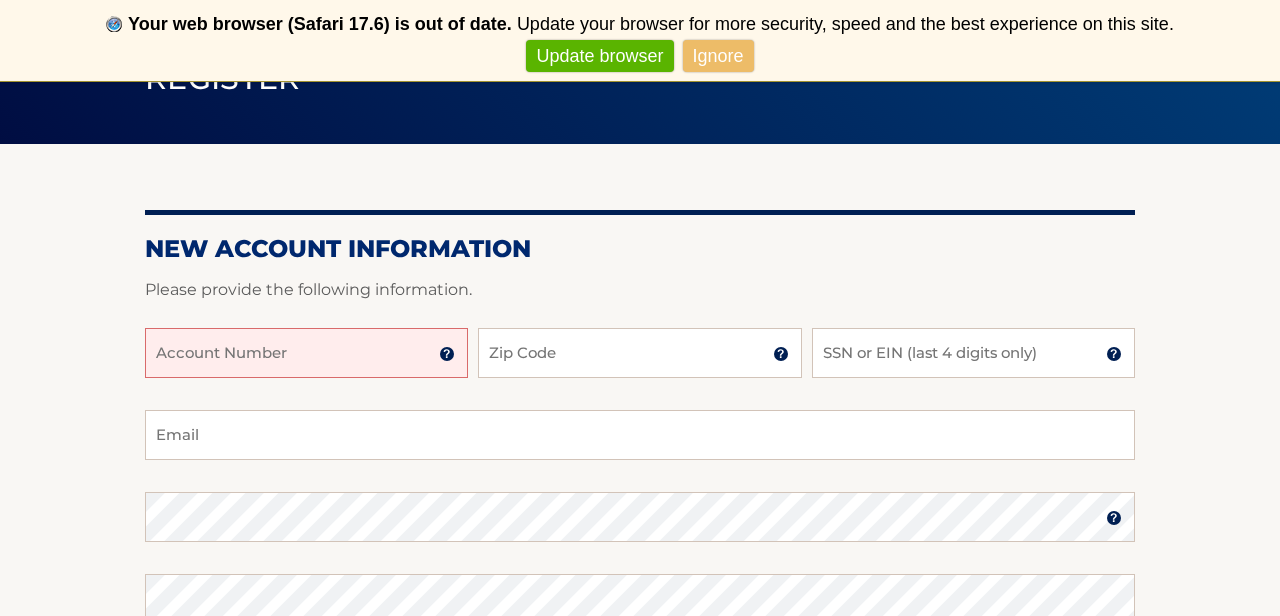 click on "Account Number" at bounding box center (306, 353) 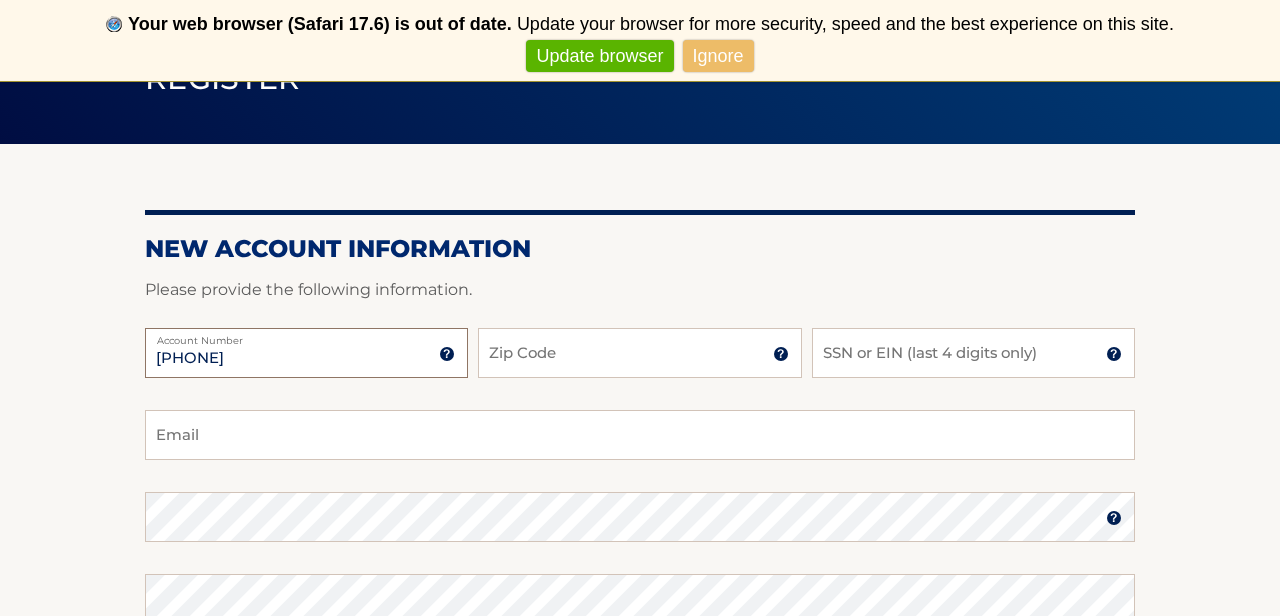 type on "44455966190" 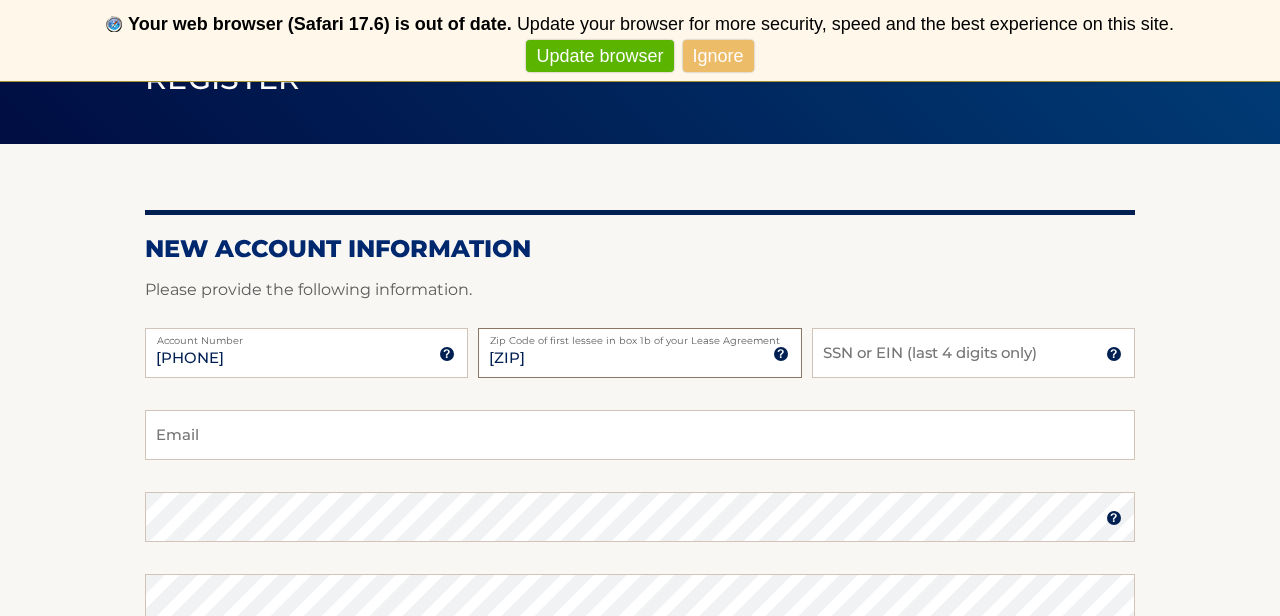 type on "11767" 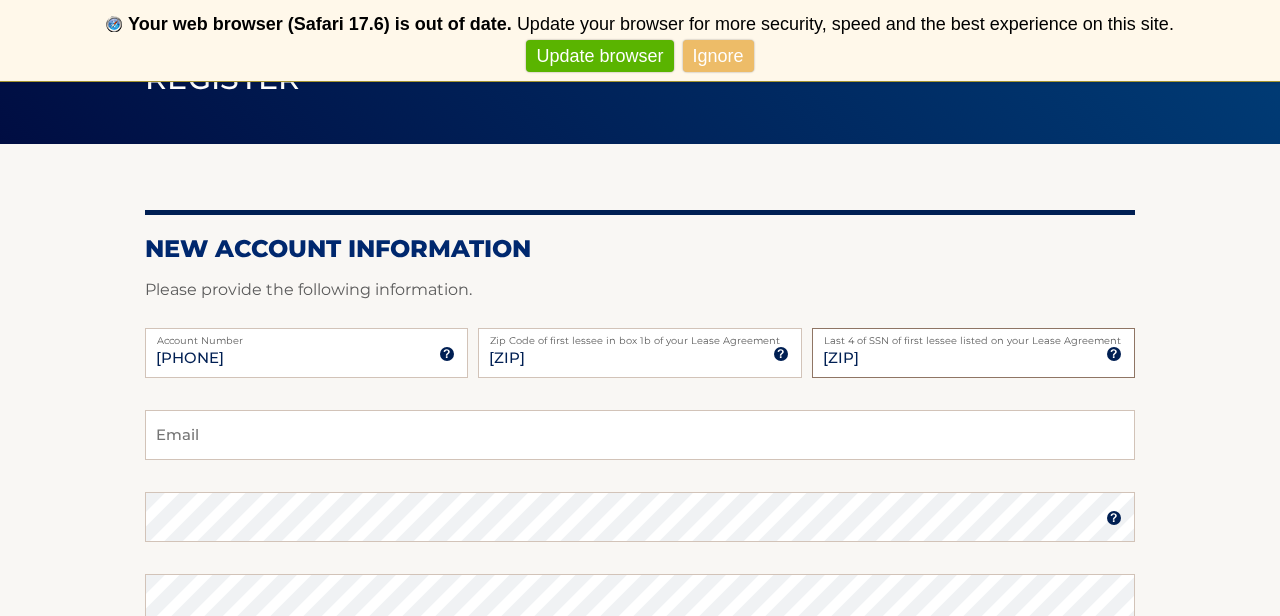 type on "9320" 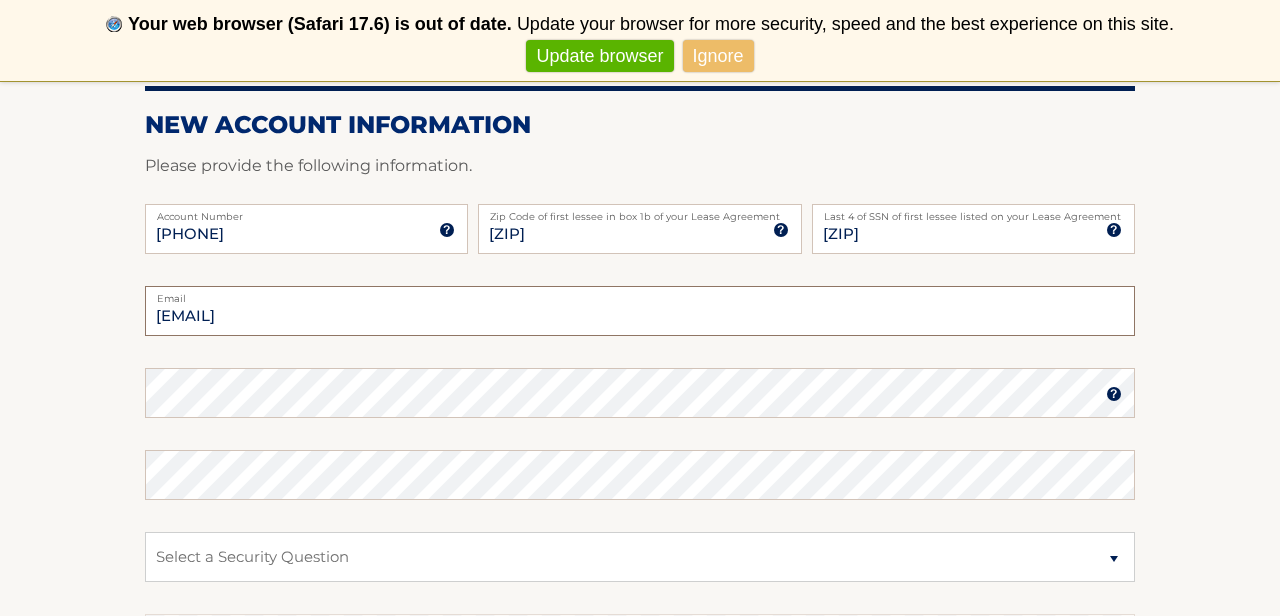 scroll, scrollTop: 312, scrollLeft: 0, axis: vertical 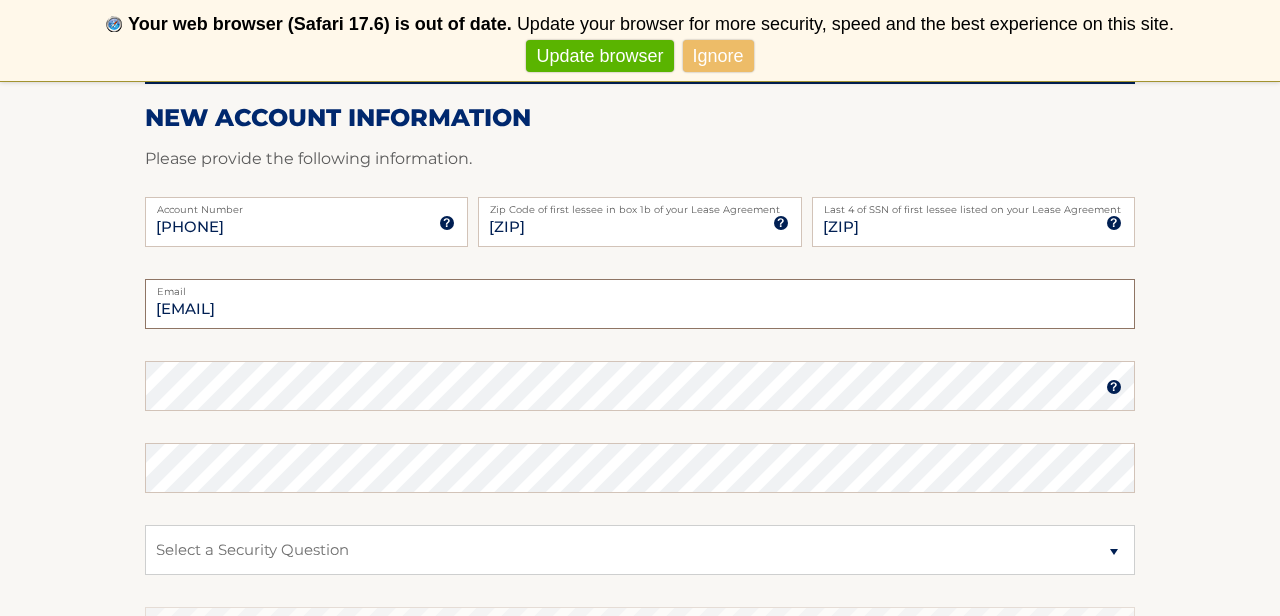 type on "limchris2@gmail.com" 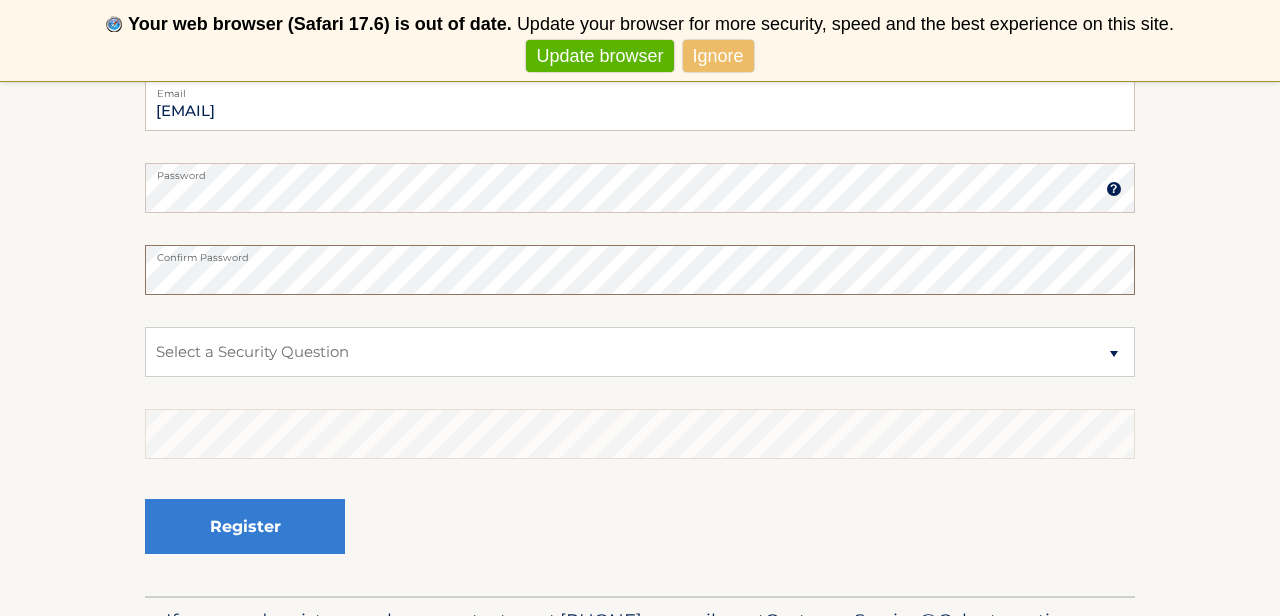 scroll, scrollTop: 513, scrollLeft: 0, axis: vertical 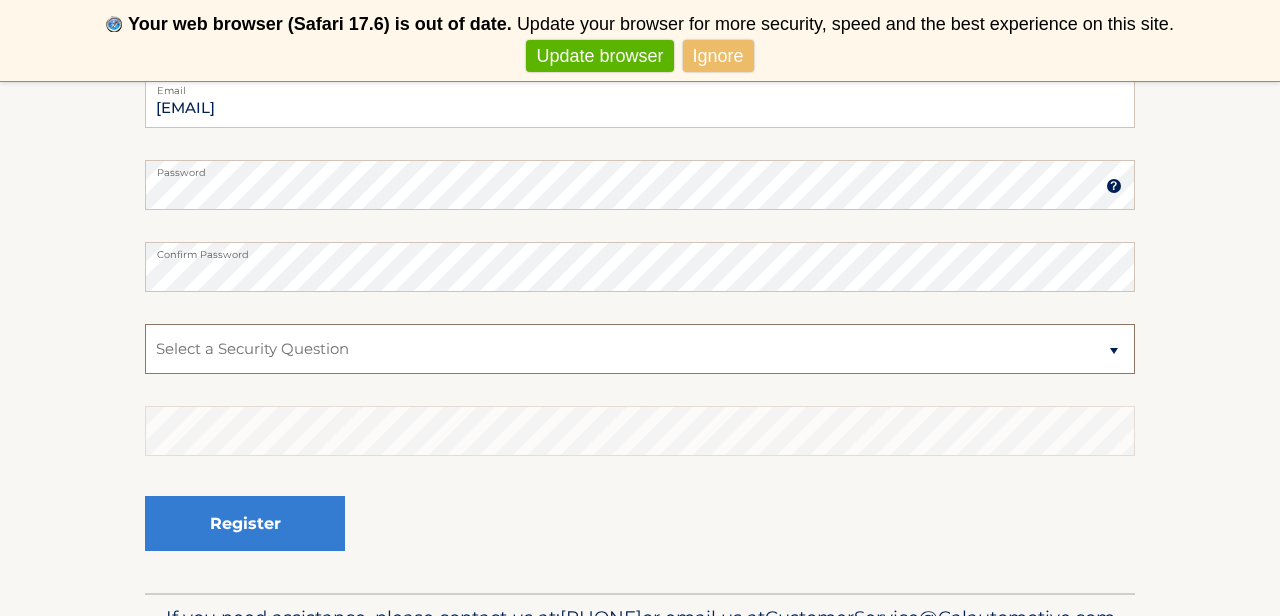 select on "1" 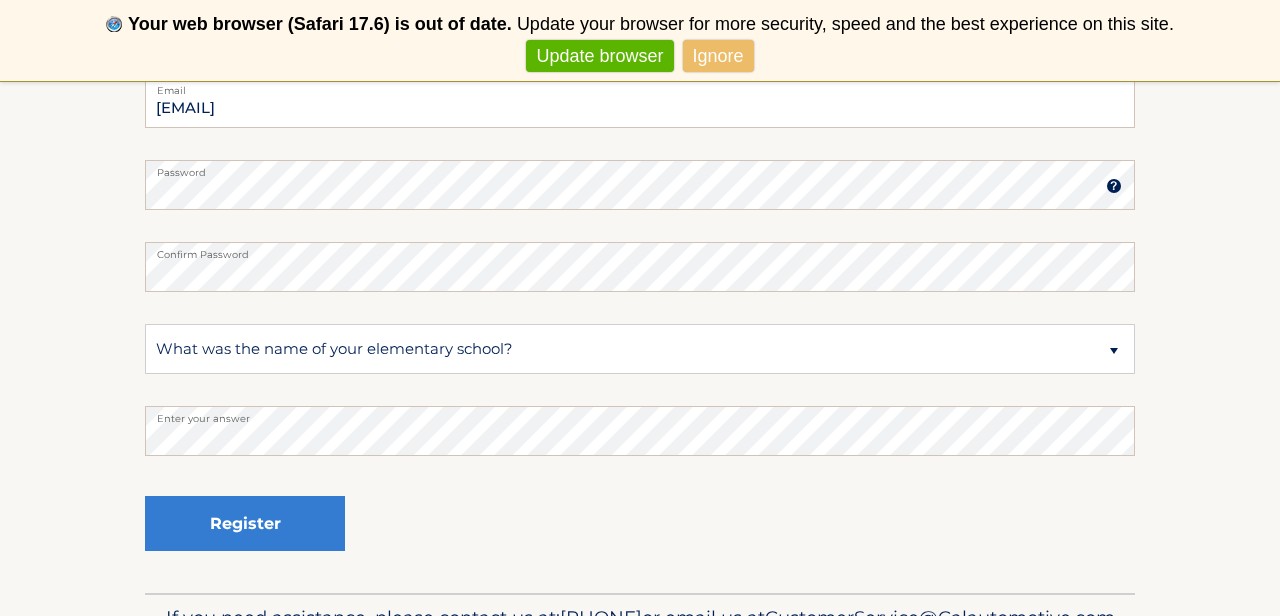 click on "Register" at bounding box center [640, 524] 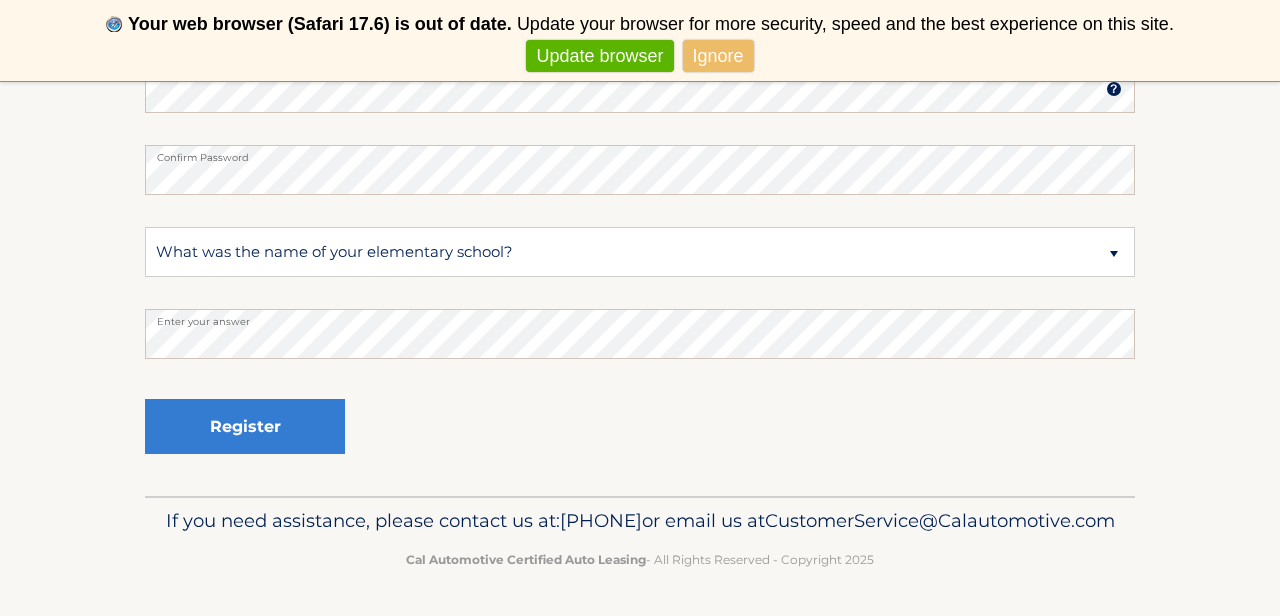 scroll, scrollTop: 640, scrollLeft: 0, axis: vertical 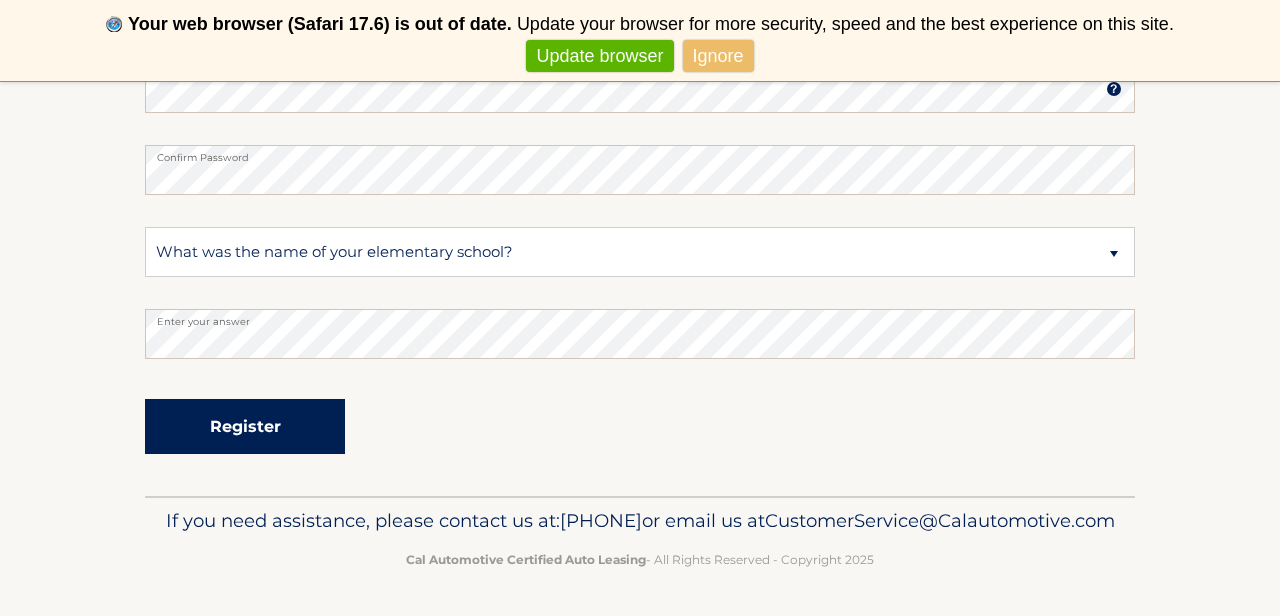 click on "Register" at bounding box center [245, 426] 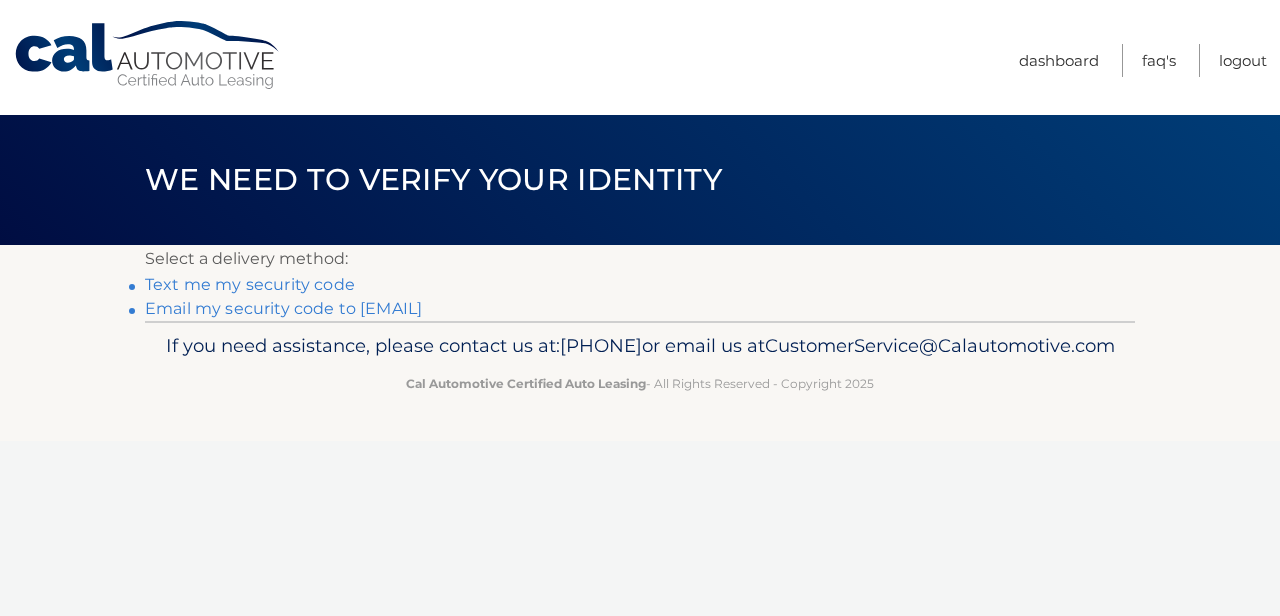 scroll, scrollTop: 0, scrollLeft: 0, axis: both 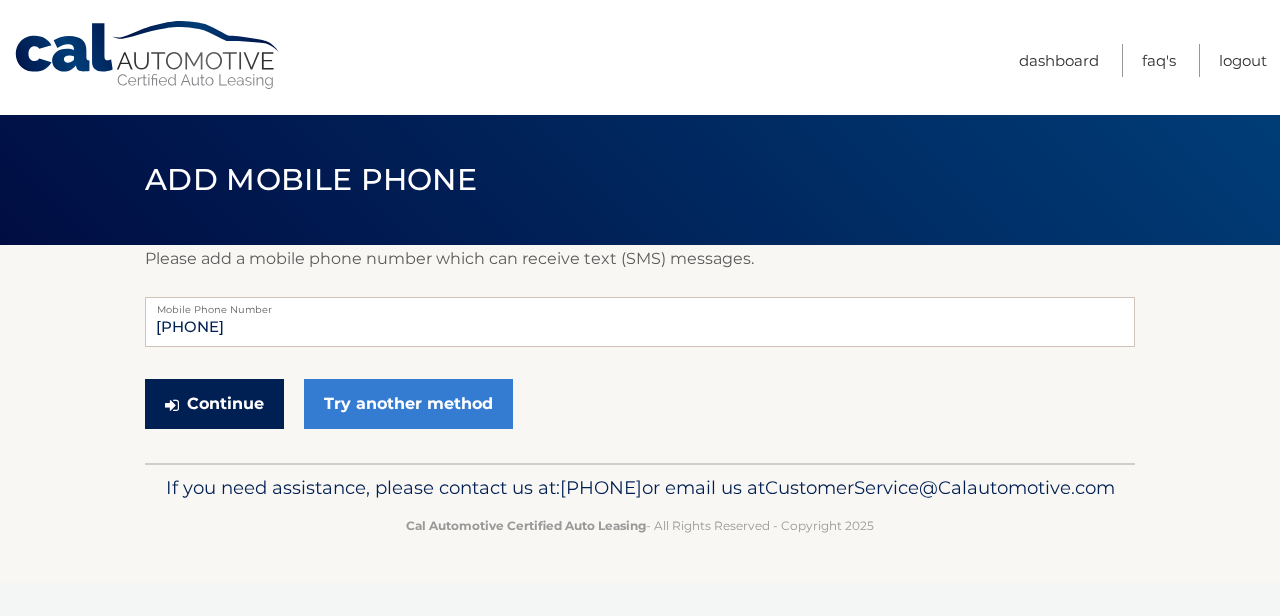 click on "Continue" at bounding box center (214, 404) 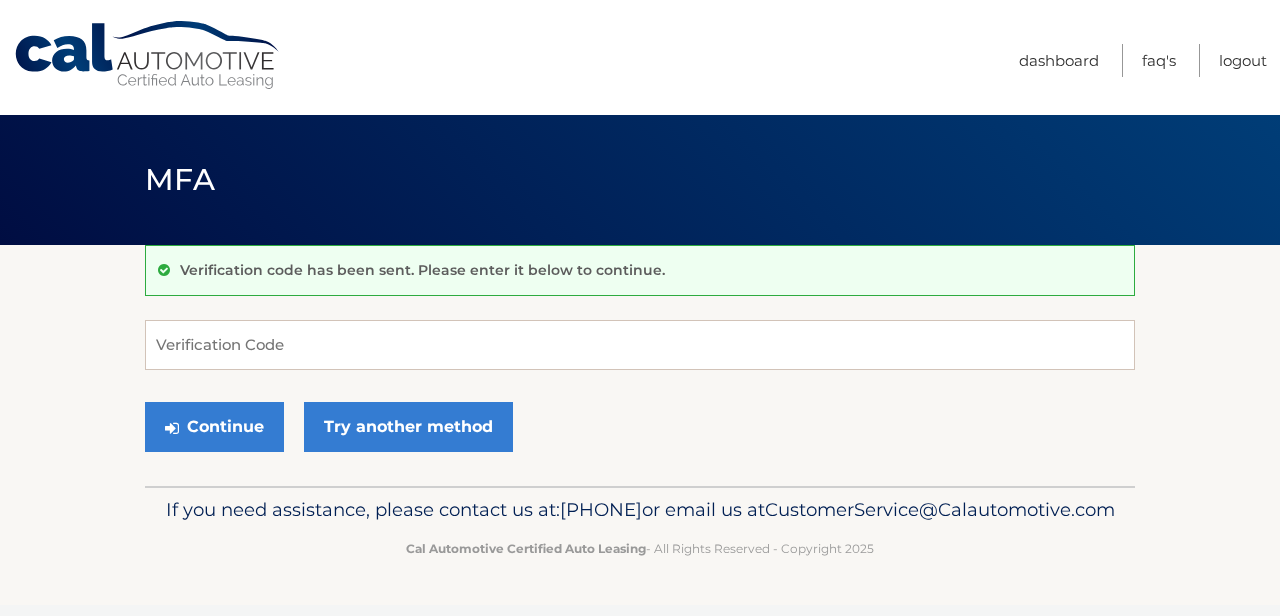 scroll, scrollTop: 0, scrollLeft: 0, axis: both 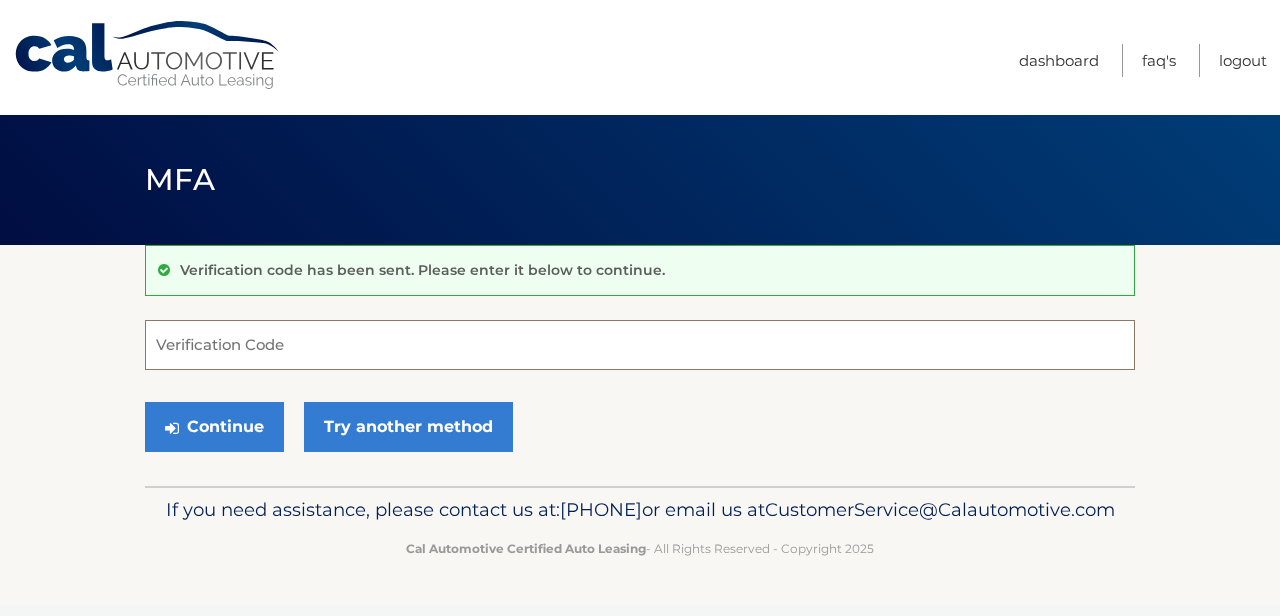 click on "Verification Code" at bounding box center [640, 345] 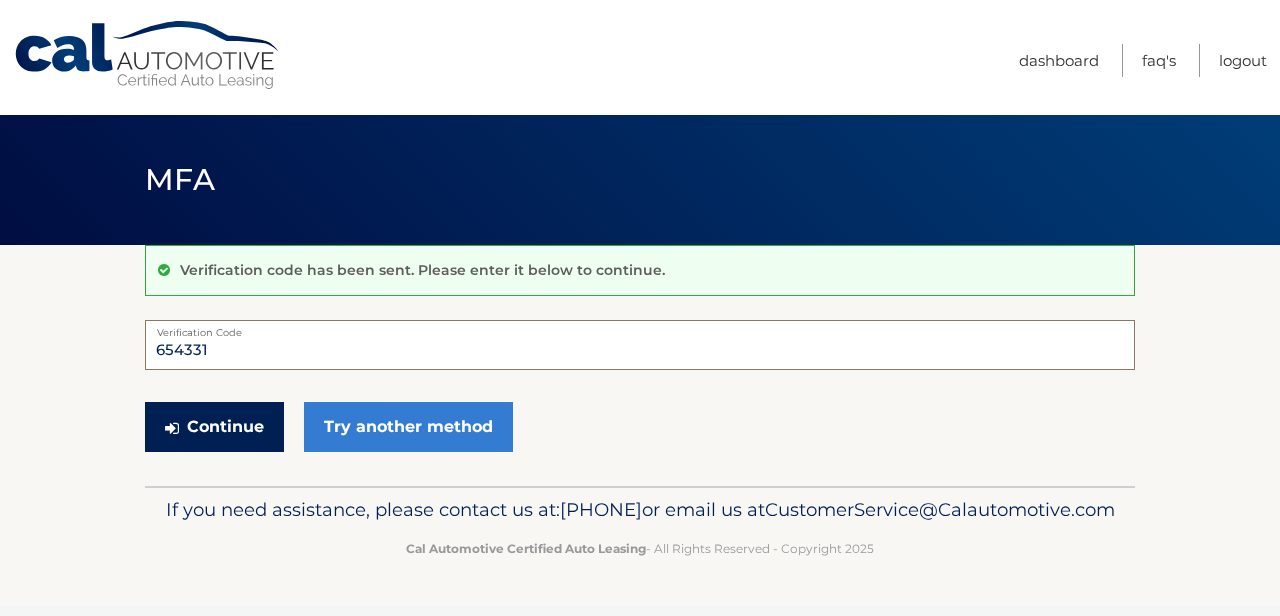 type on "654331" 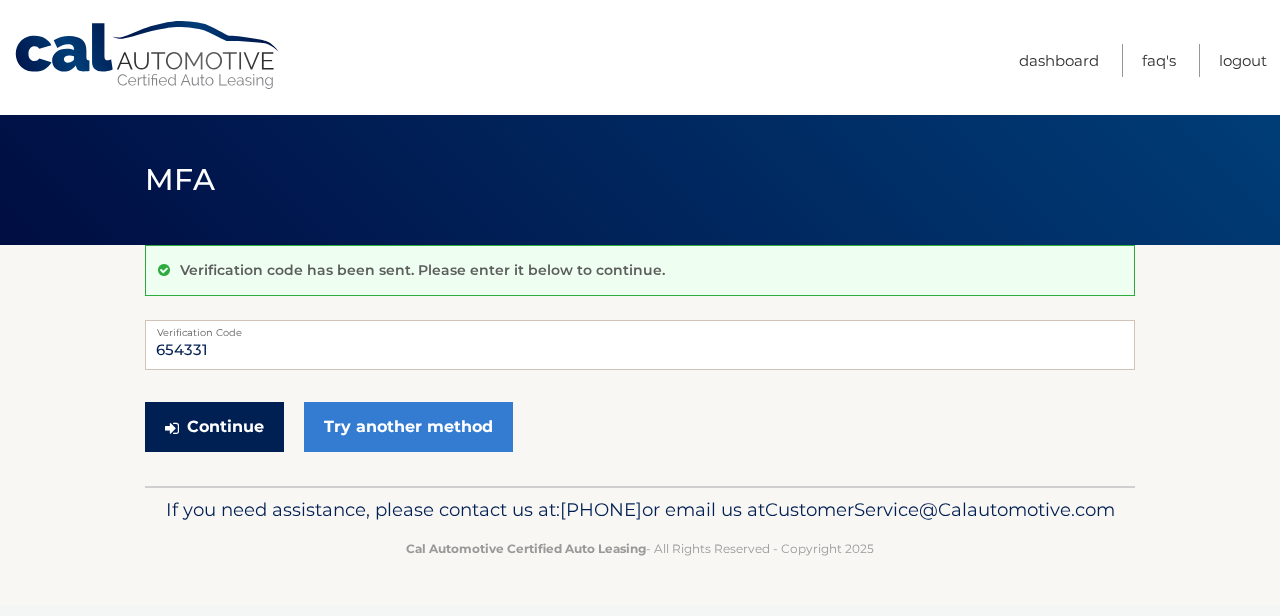click on "Continue" at bounding box center (214, 427) 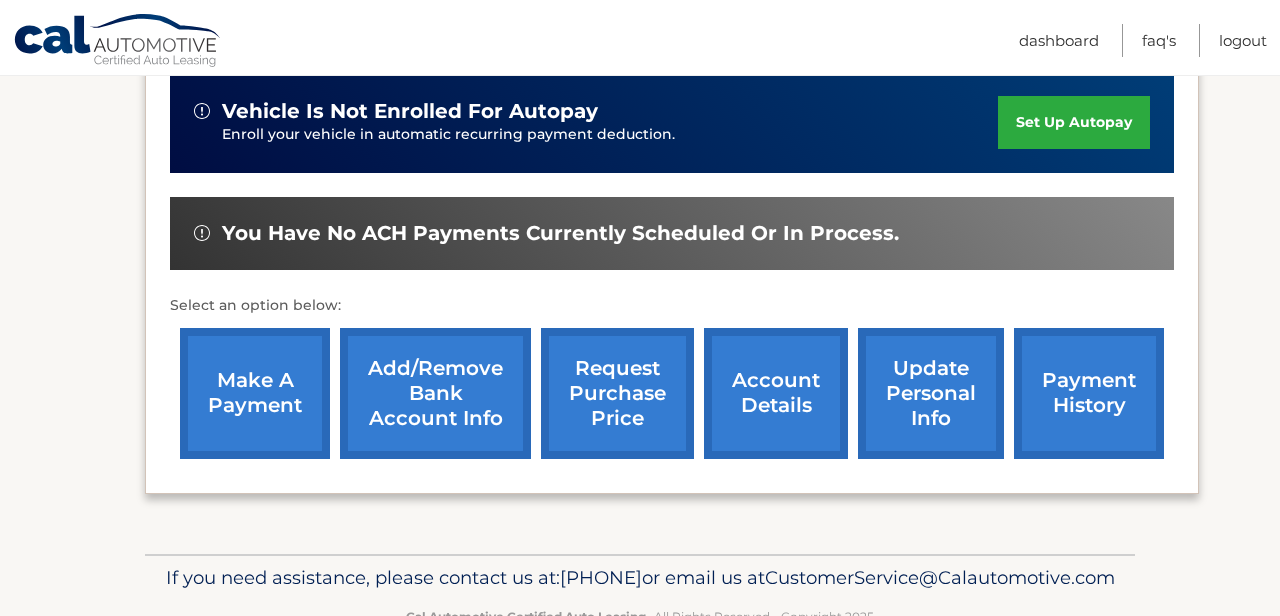 scroll, scrollTop: 573, scrollLeft: 0, axis: vertical 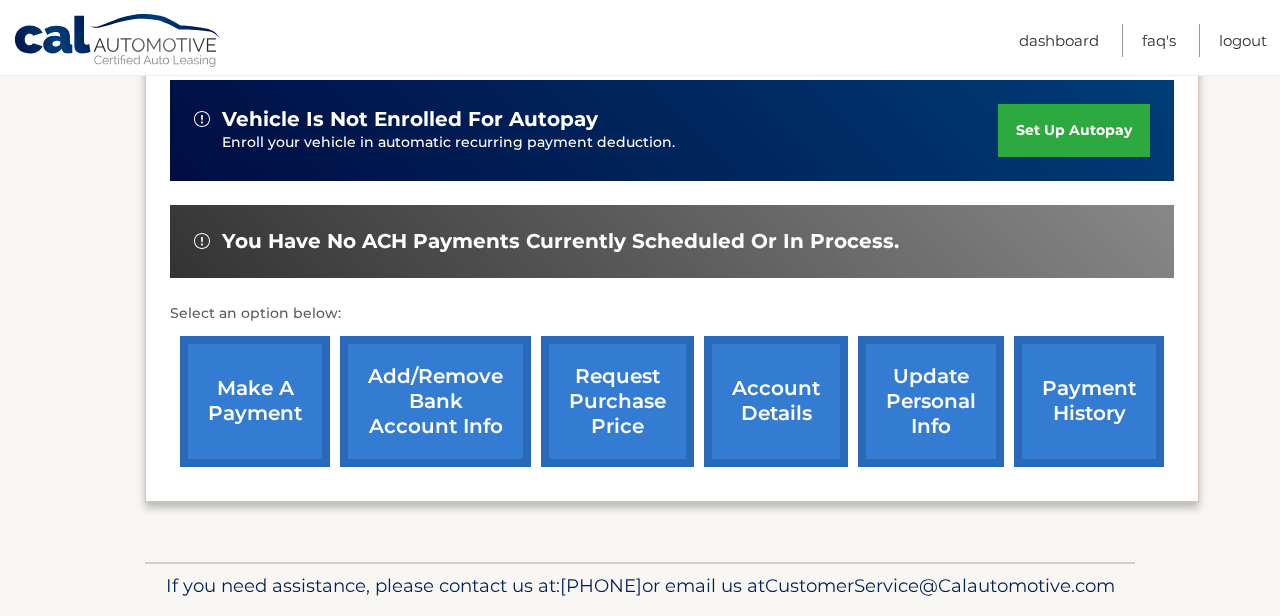 click on "Add/Remove bank account info" at bounding box center (435, 401) 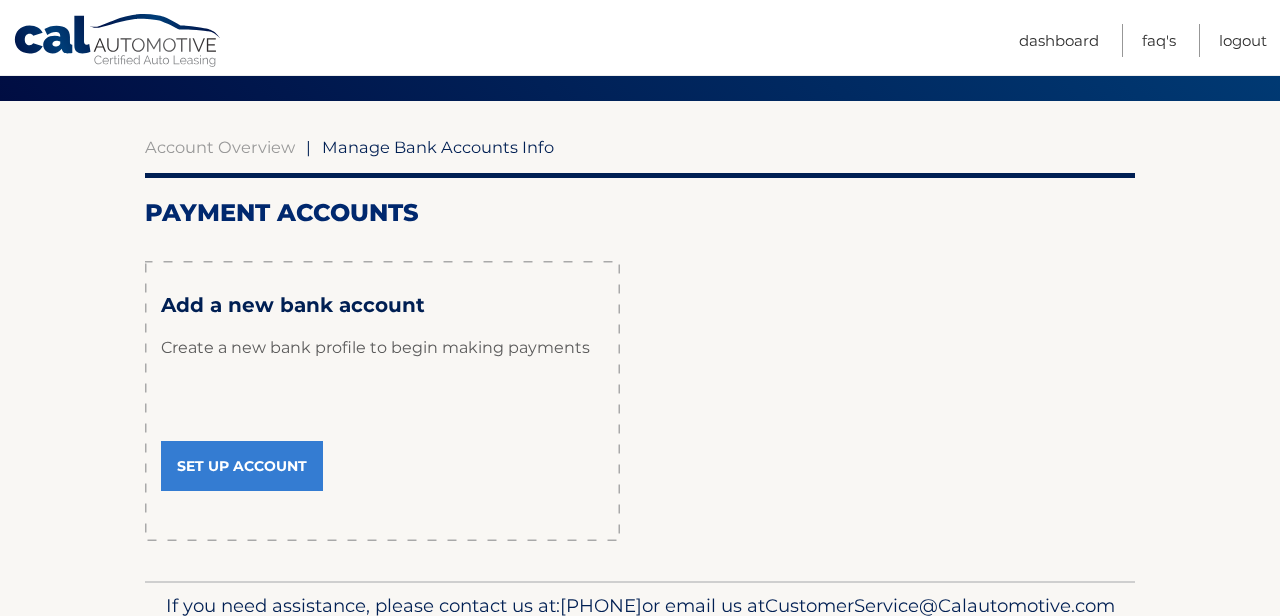 scroll, scrollTop: 149, scrollLeft: 0, axis: vertical 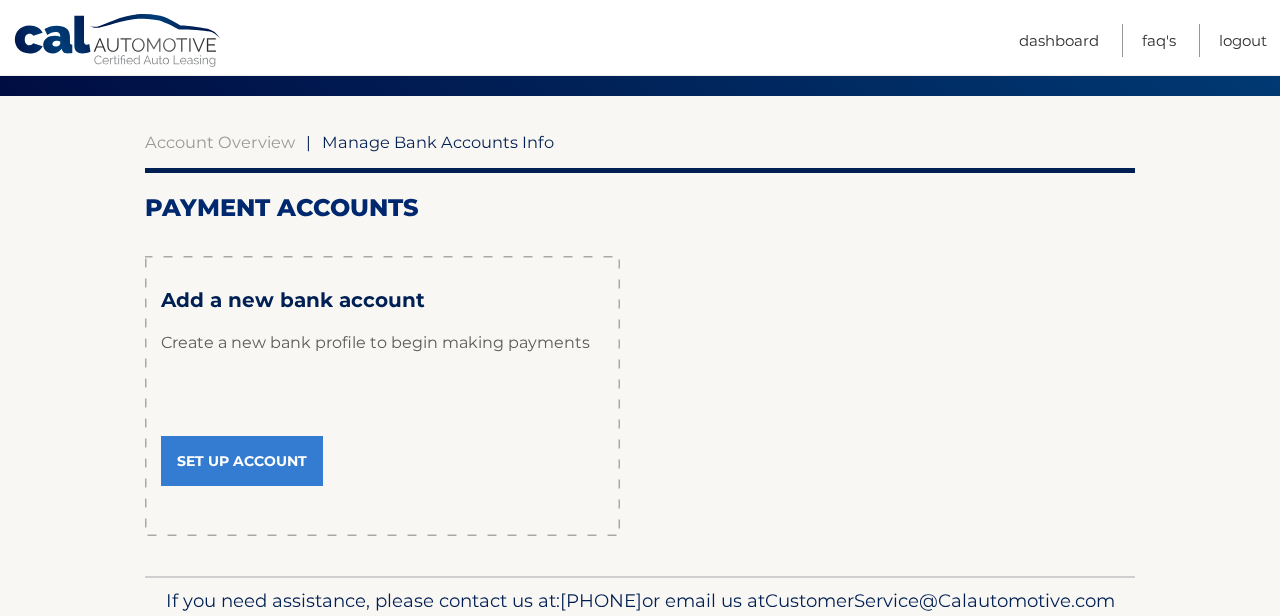 click on "Set Up Account" at bounding box center [242, 461] 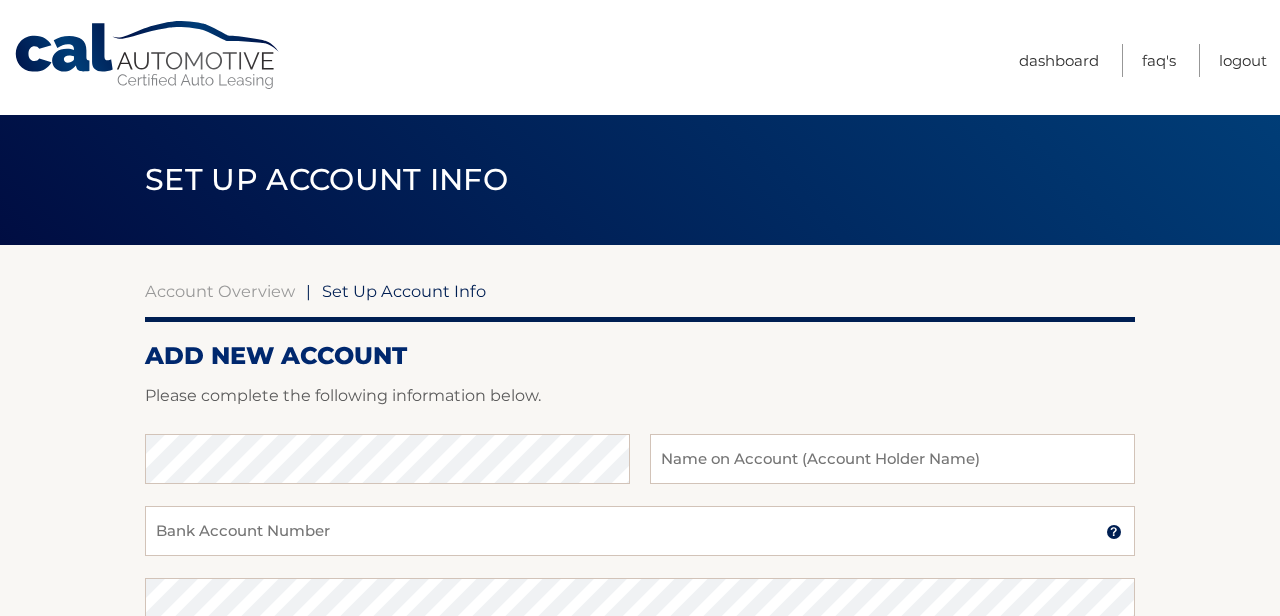 scroll, scrollTop: 0, scrollLeft: 0, axis: both 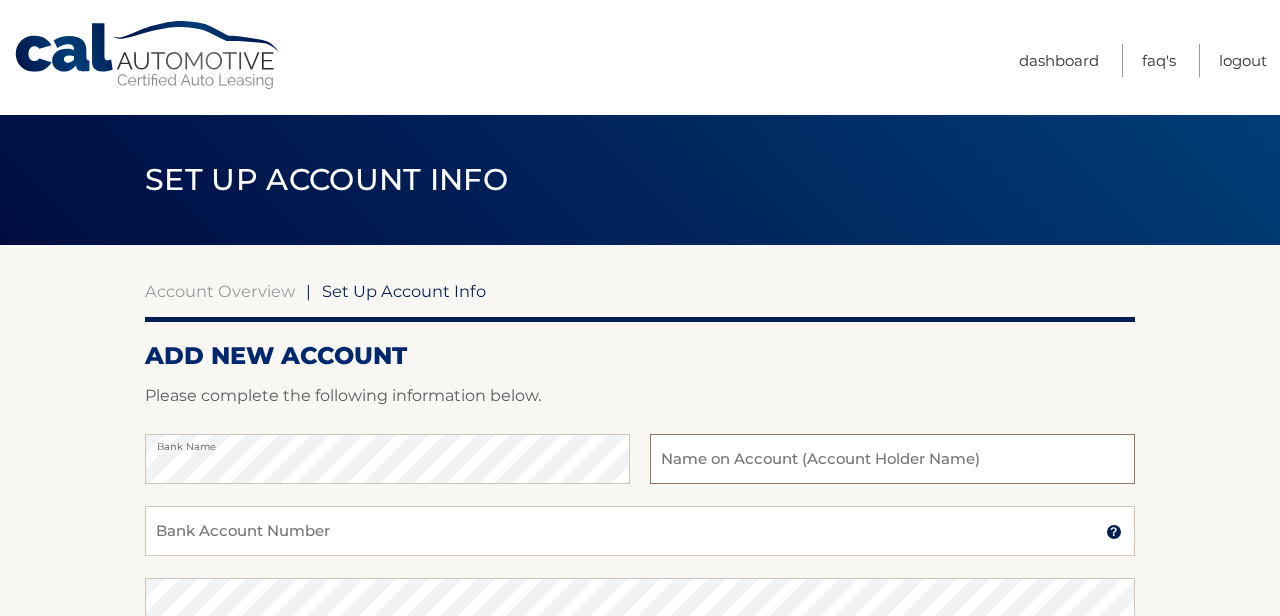 click at bounding box center (892, 459) 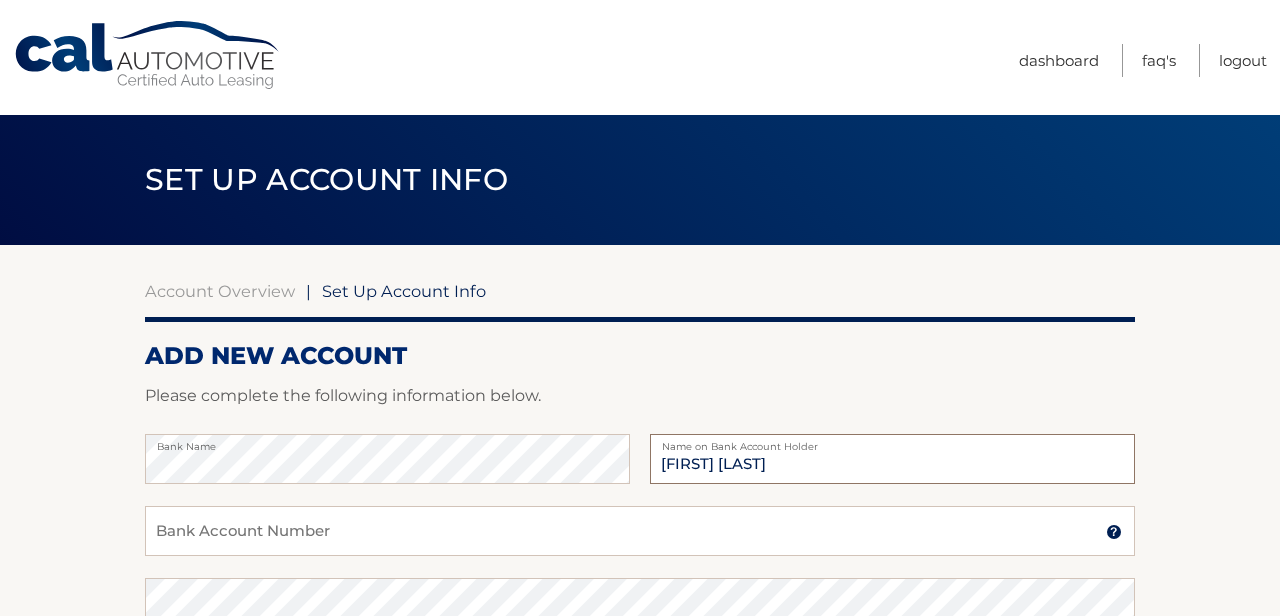 type on "[FIRST] [LAST]" 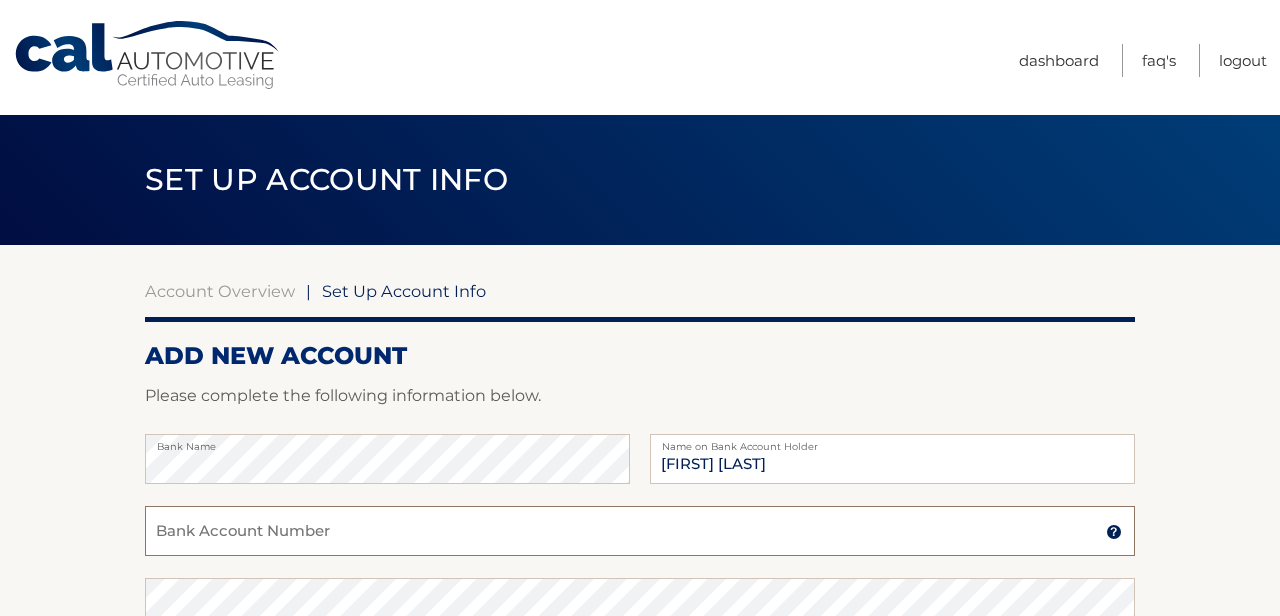 click on "Bank Account Number" at bounding box center [640, 531] 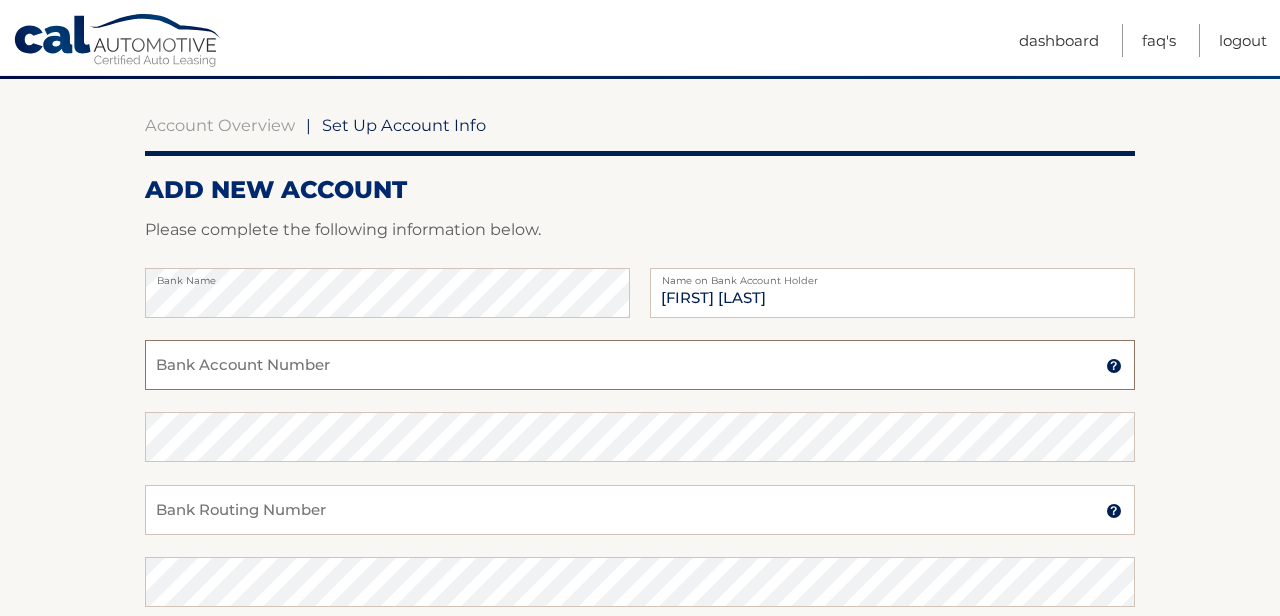 scroll, scrollTop: 174, scrollLeft: 0, axis: vertical 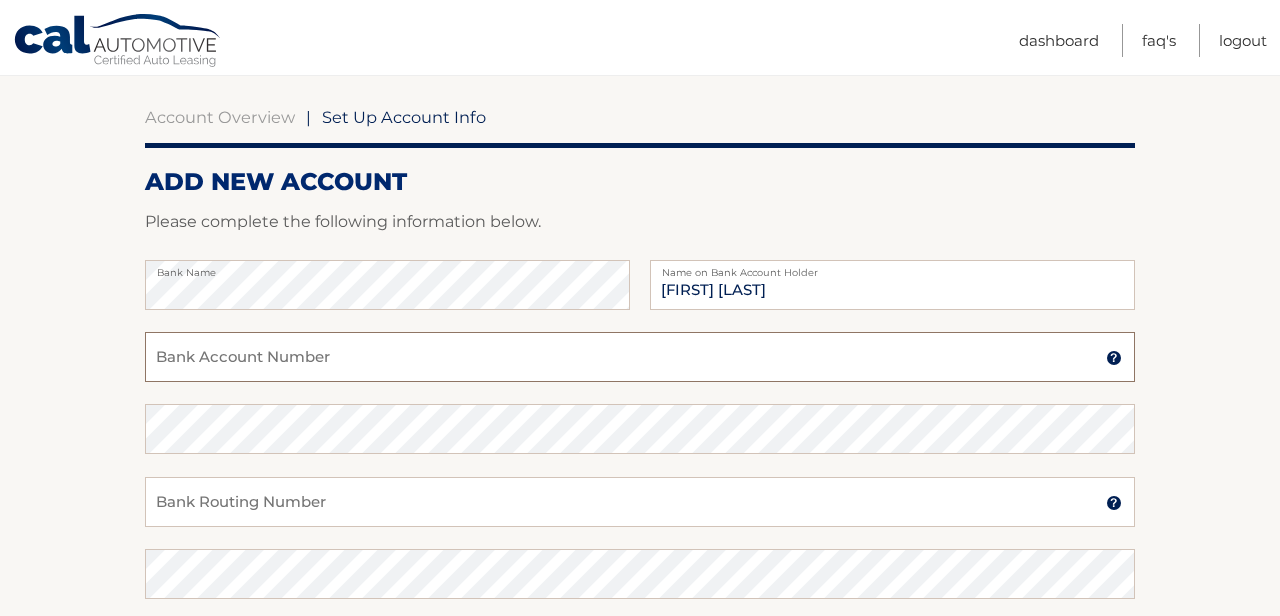 click on "Bank Account Number" at bounding box center (640, 357) 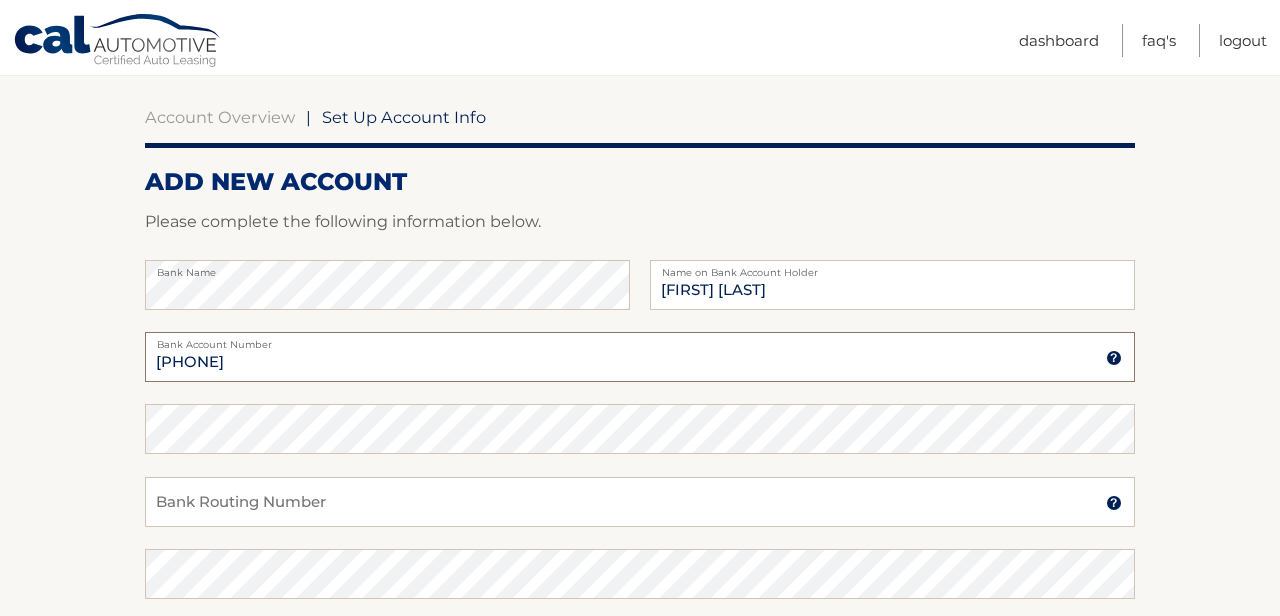 type on "9980733282" 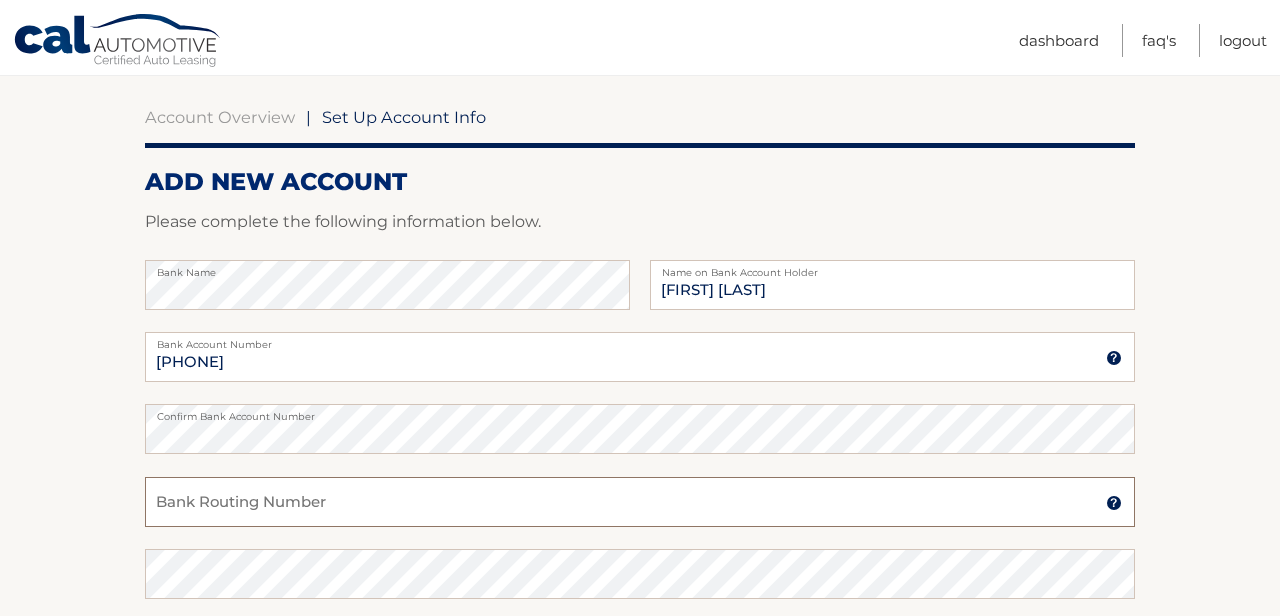 click on "Bank Routing Number" at bounding box center (640, 502) 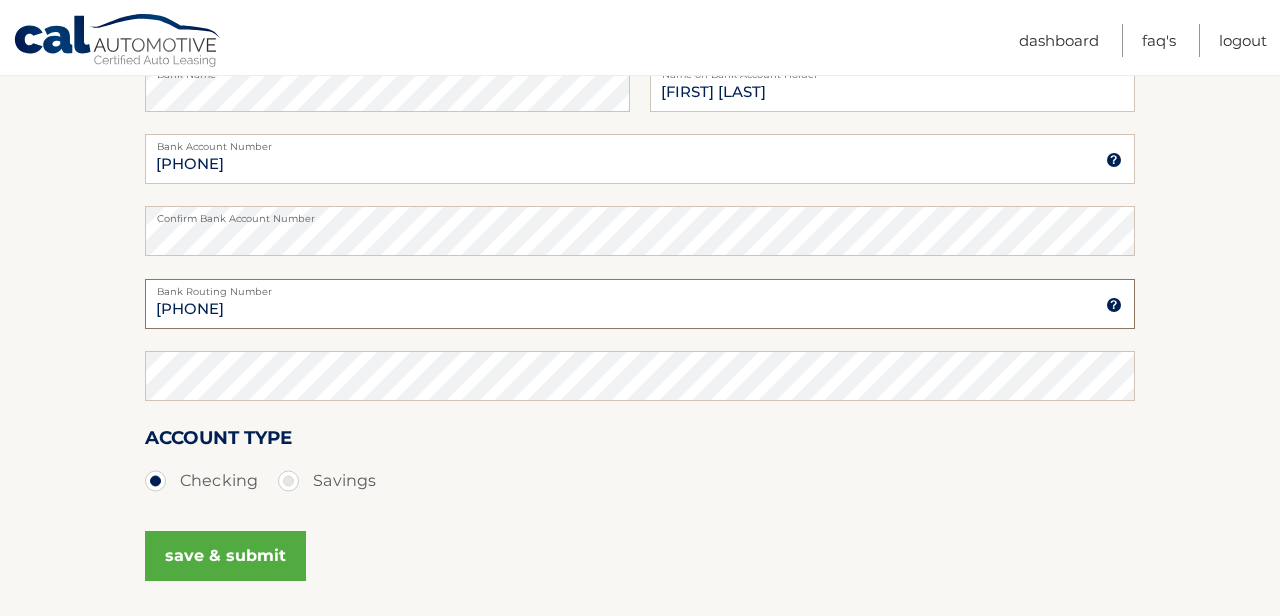 scroll, scrollTop: 378, scrollLeft: 0, axis: vertical 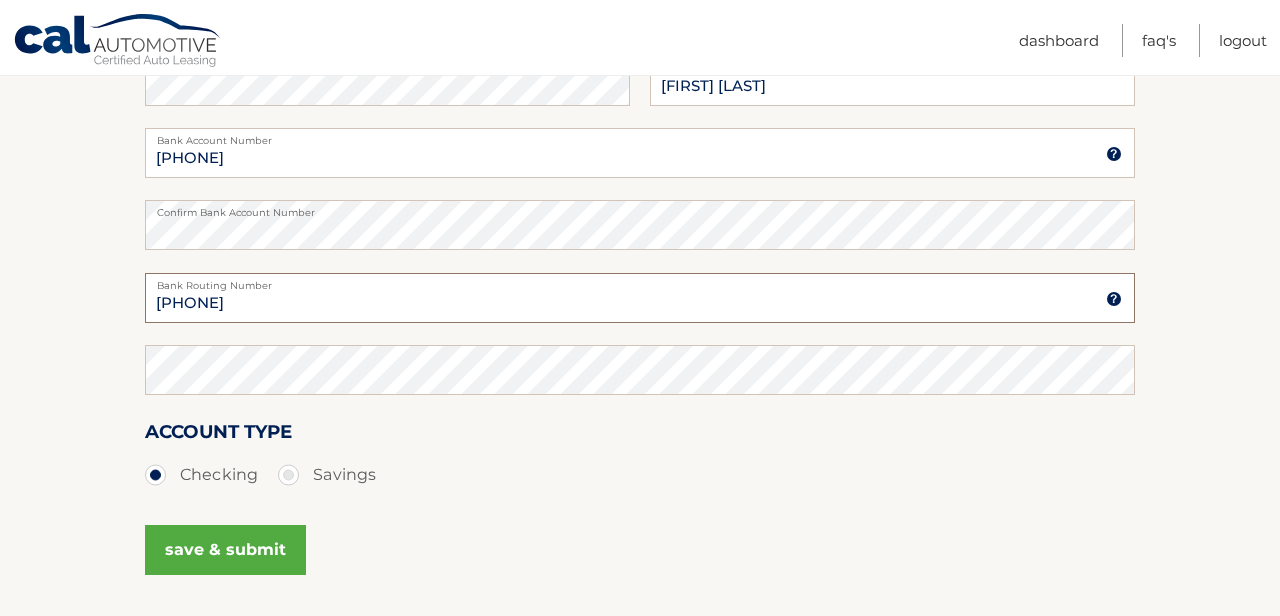 type on "221473652" 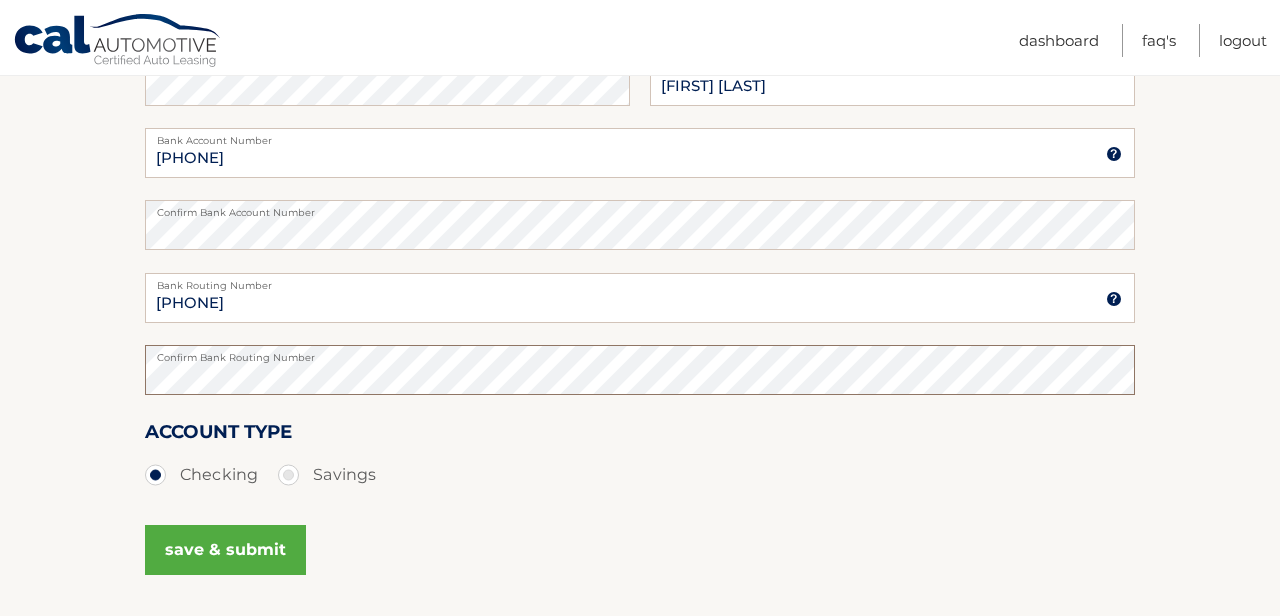 scroll, scrollTop: 488, scrollLeft: 0, axis: vertical 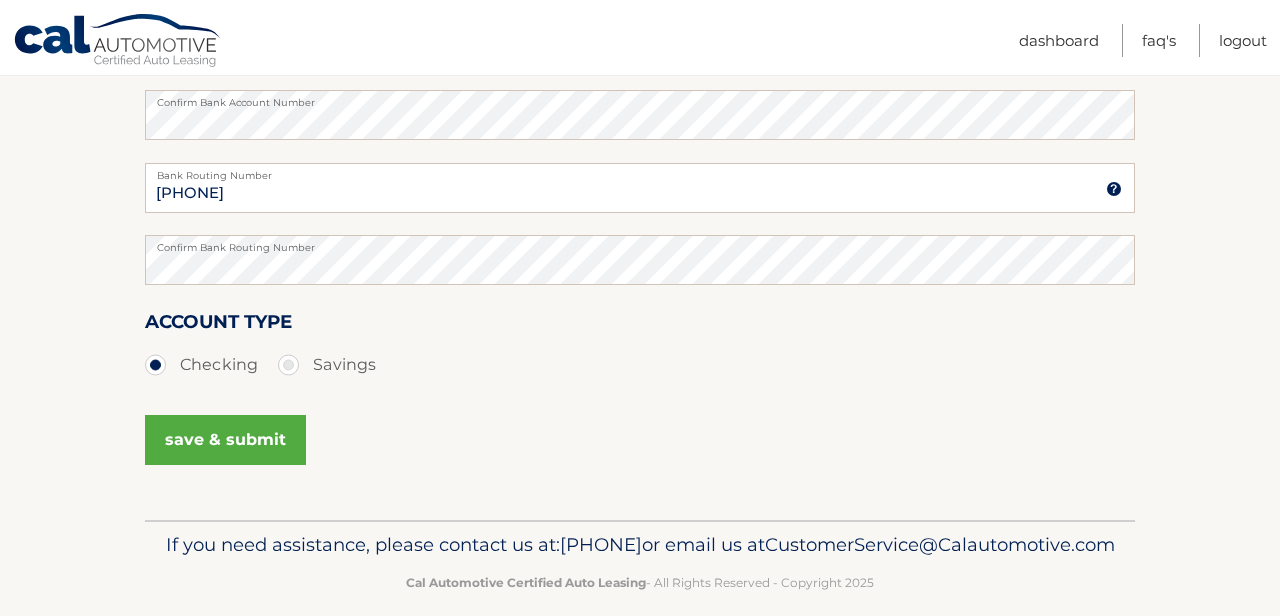 click on "save & submit" at bounding box center (225, 440) 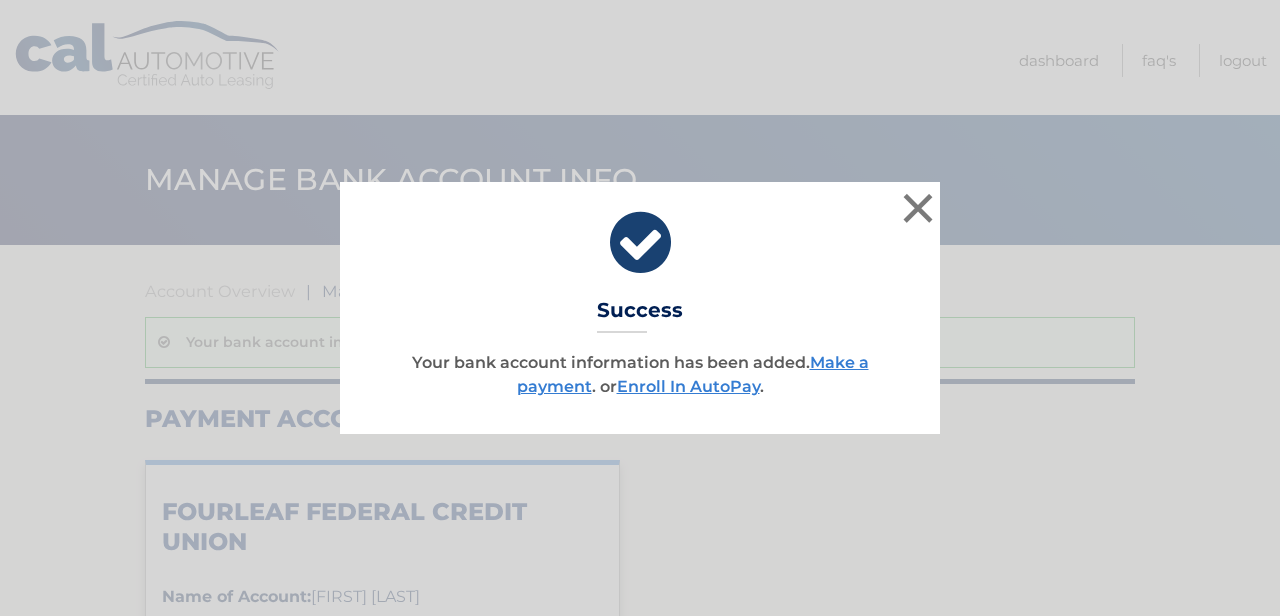 scroll, scrollTop: 0, scrollLeft: 0, axis: both 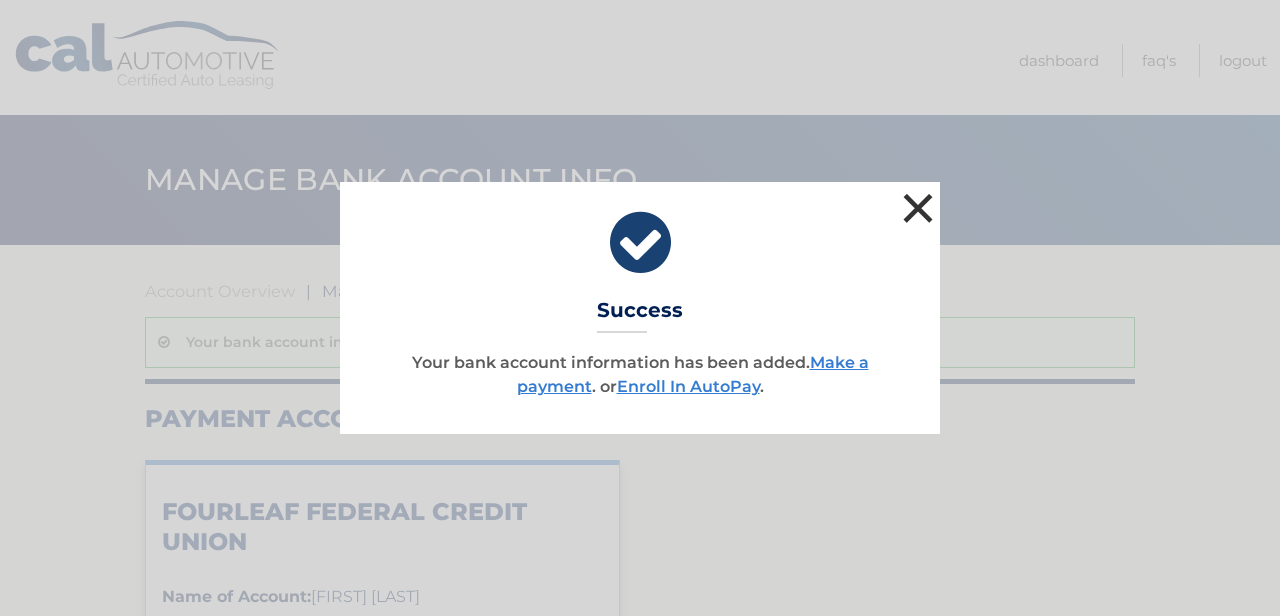 click on "×" at bounding box center [918, 208] 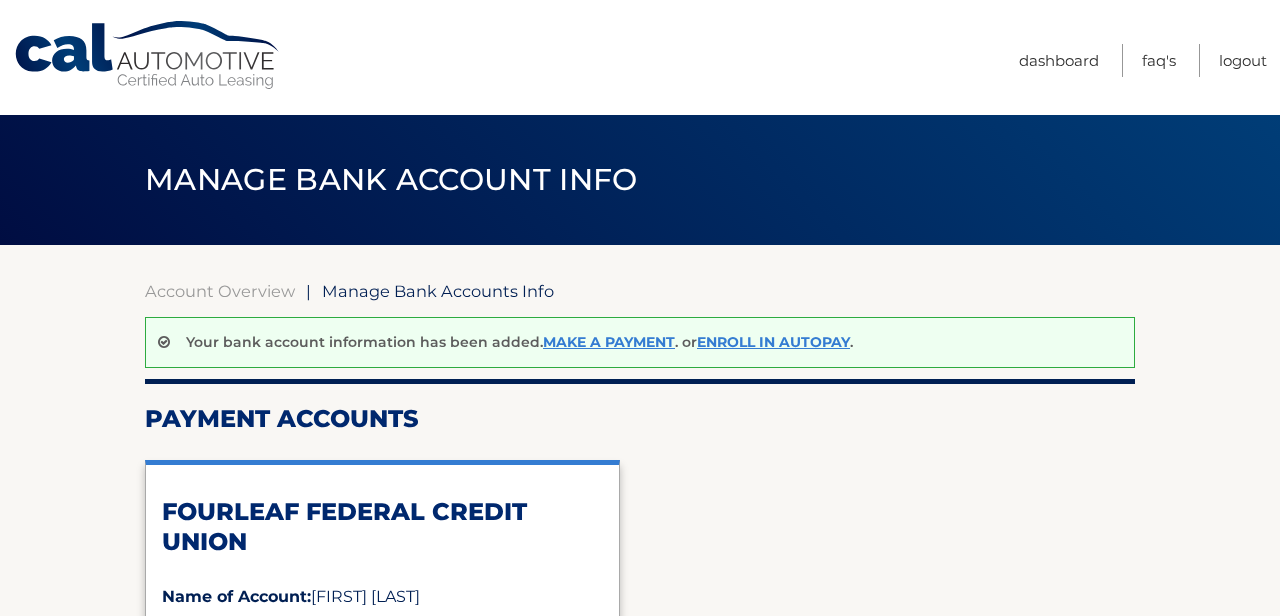 scroll, scrollTop: 0, scrollLeft: 0, axis: both 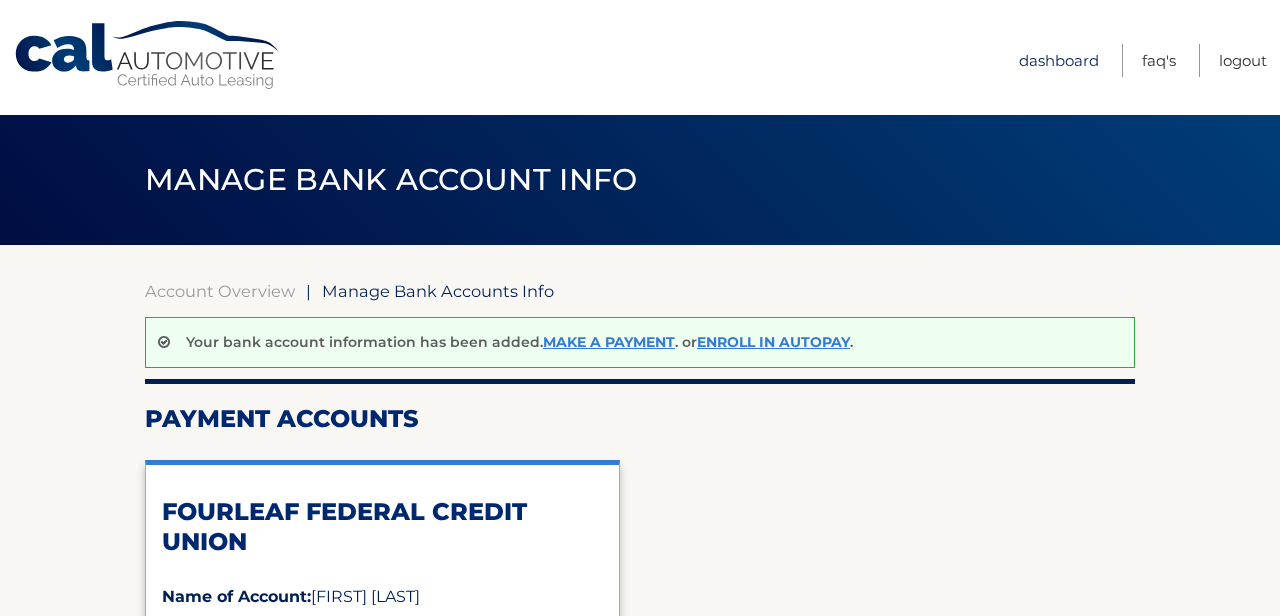 click on "Dashboard" at bounding box center (1059, 60) 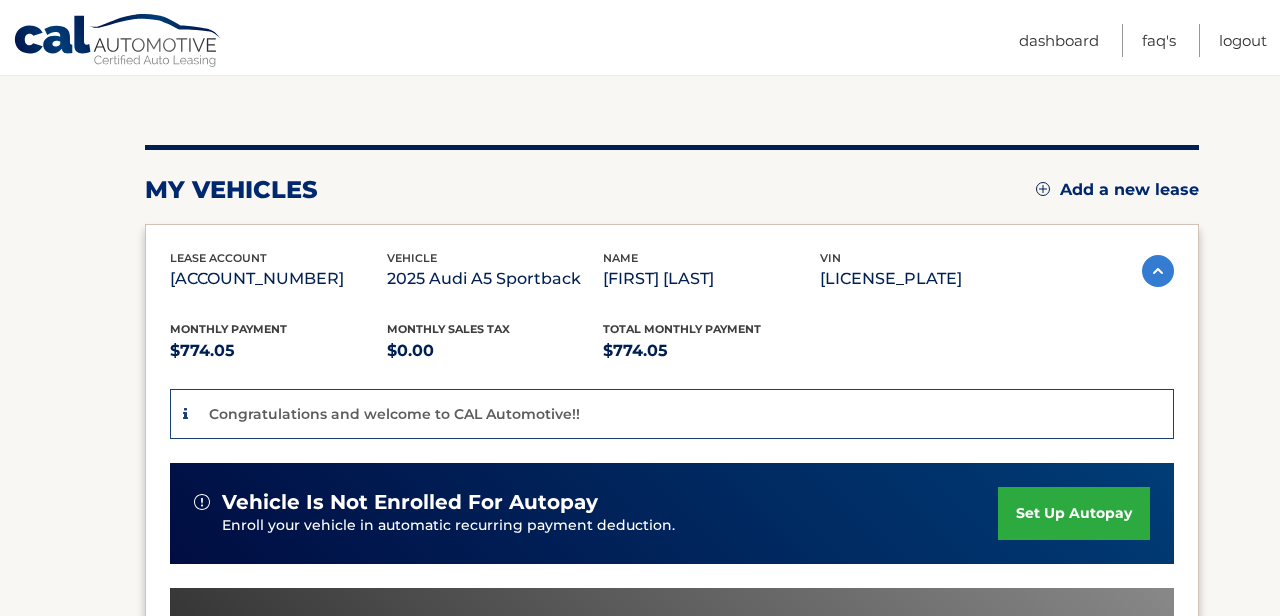 scroll, scrollTop: 375, scrollLeft: 0, axis: vertical 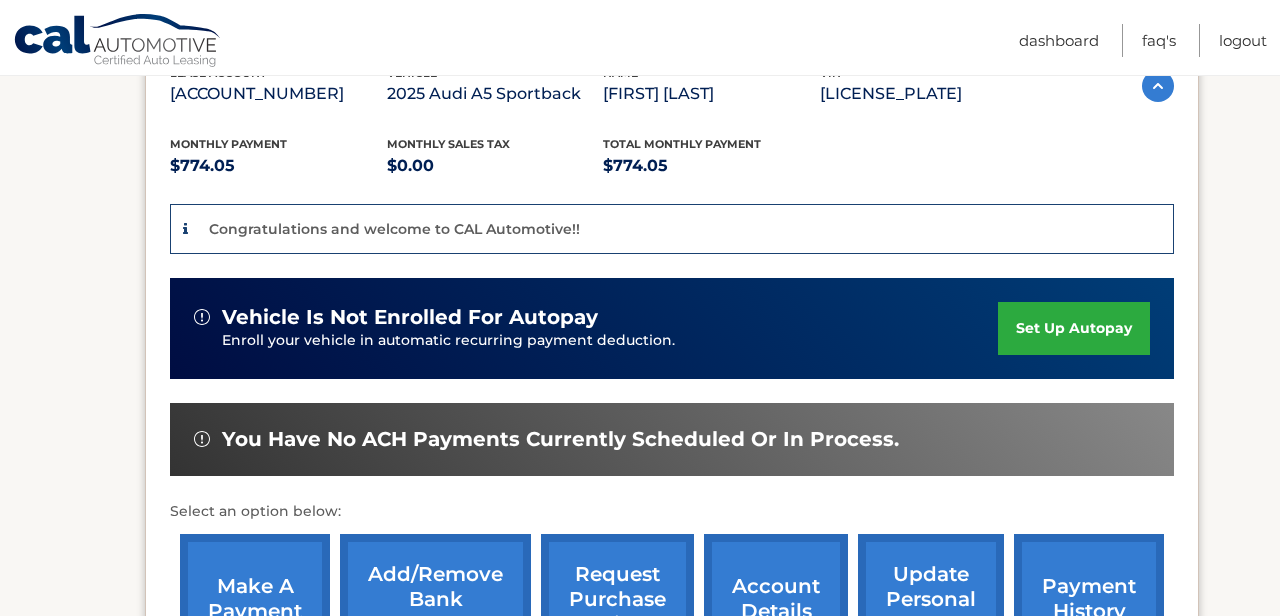click on "set up autopay" at bounding box center [1074, 328] 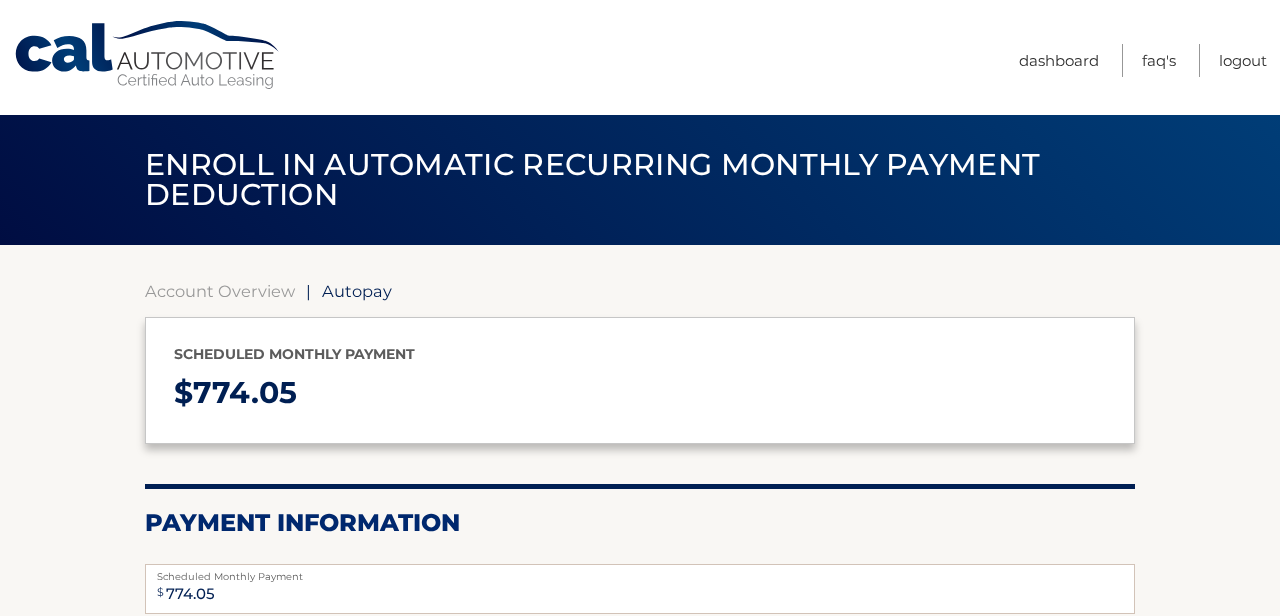 select on "Njc0YWRhMjctY2I1NS00MjlkLWI0ZDAtMTBhMDM5NmU5ZTlj" 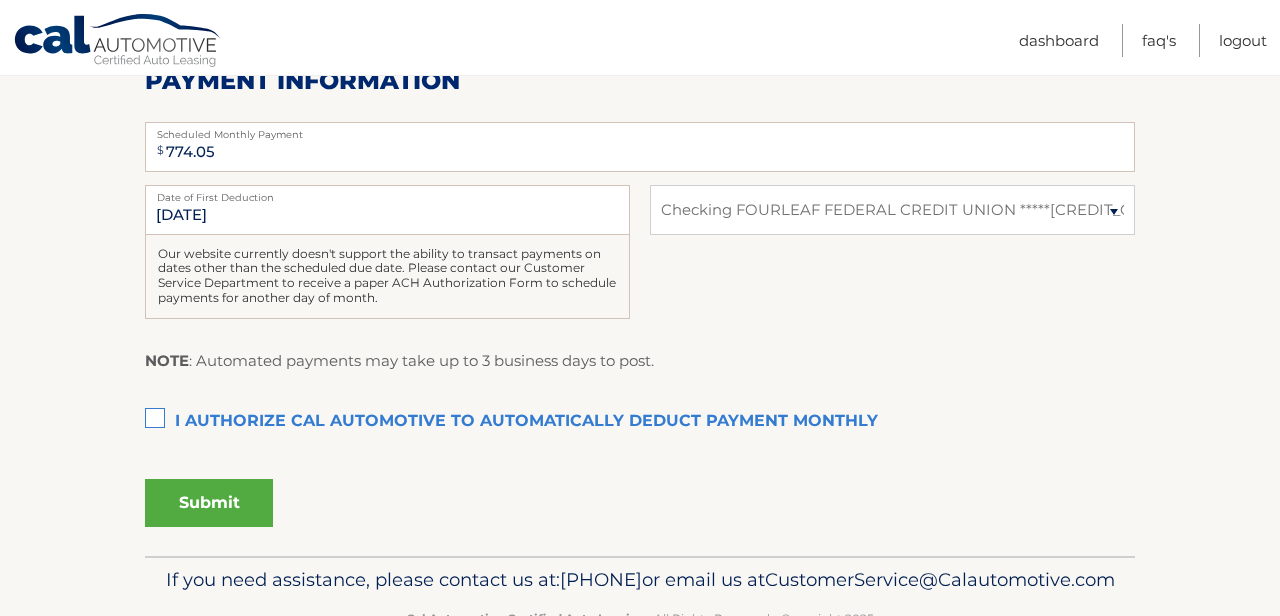 scroll, scrollTop: 445, scrollLeft: 0, axis: vertical 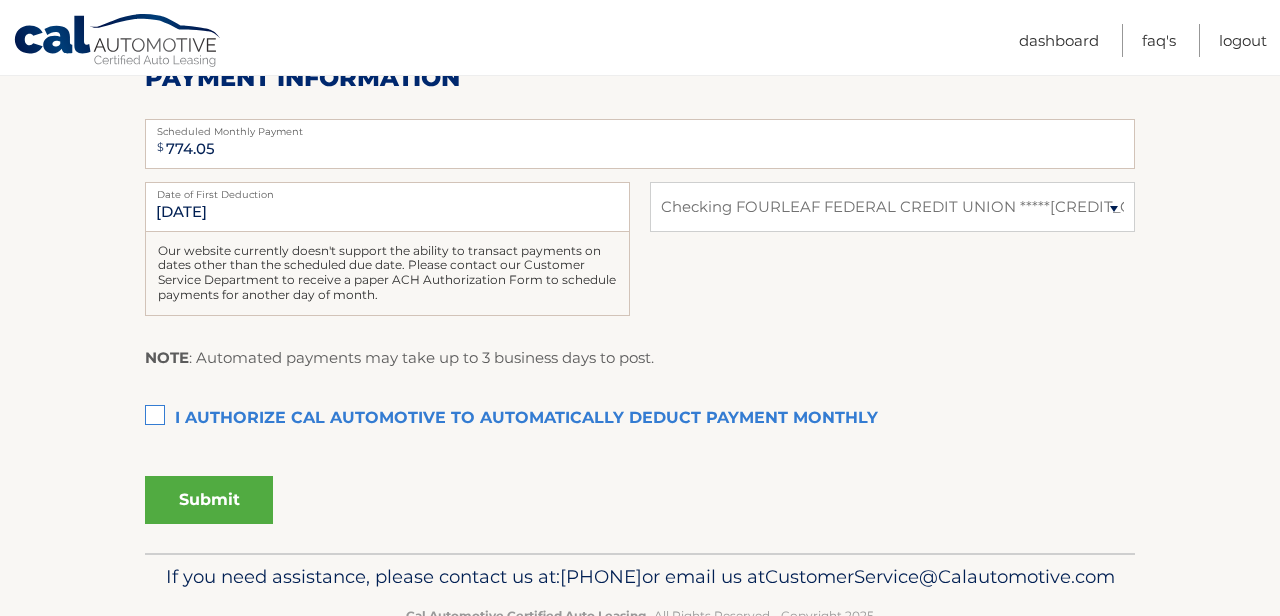 click on "I authorize cal automotive to automatically deduct payment monthly
This checkbox must be checked" at bounding box center [640, 419] 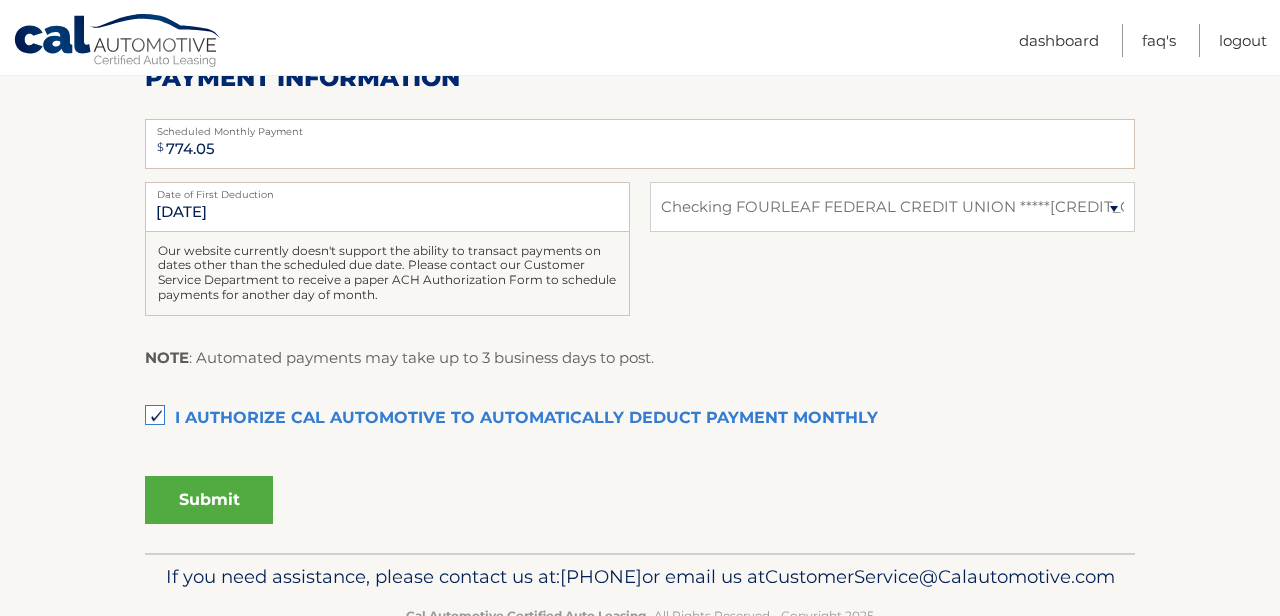click on "Submit" at bounding box center (209, 500) 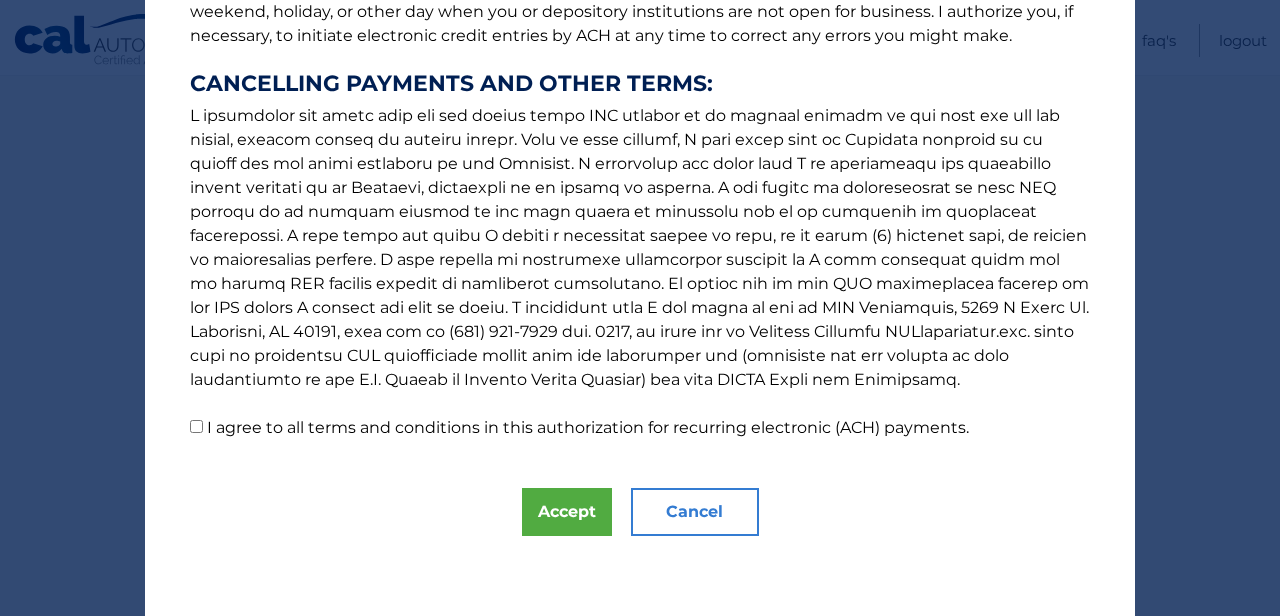 scroll, scrollTop: 353, scrollLeft: 0, axis: vertical 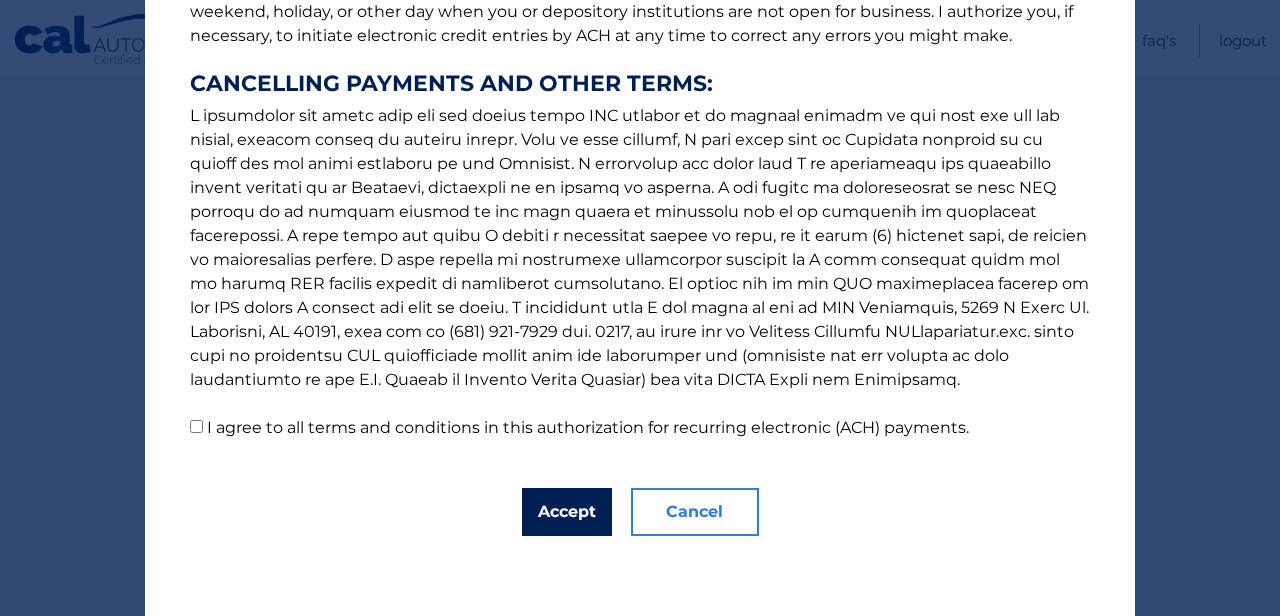 click on "Accept" at bounding box center (567, 512) 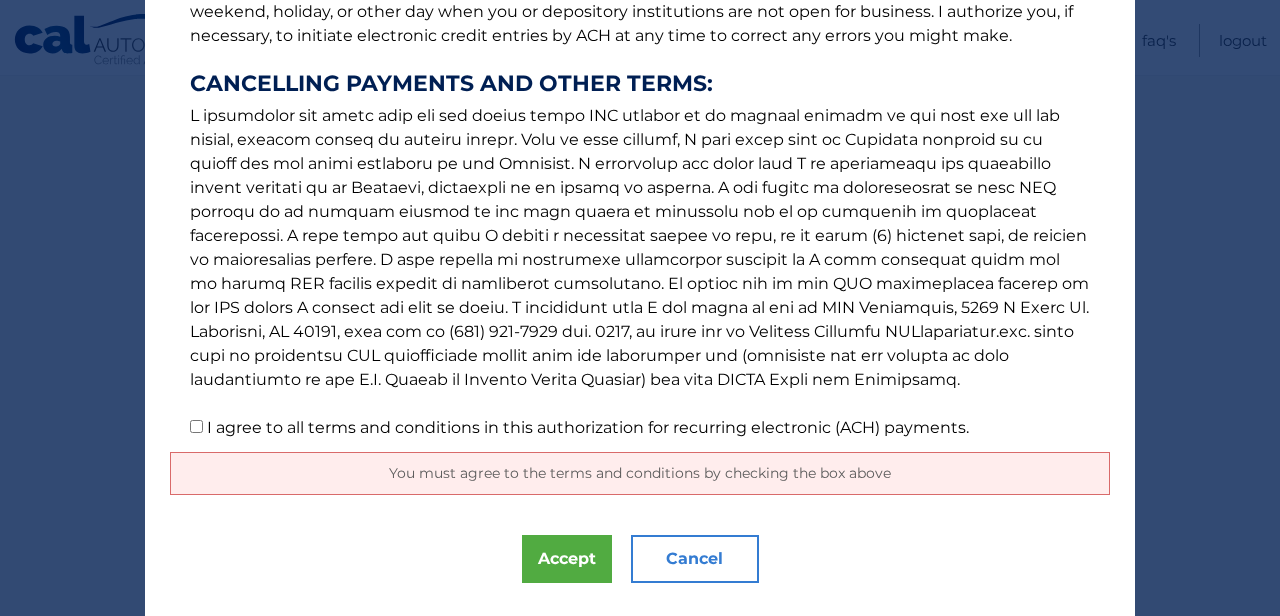 click on "The words "I" "me" and "my" mean any identified Customer who signs this Authorization for Recurring Electronic (ACH) Payments ("Authorization") in connection with the motor vehicle lease agreement with the contract number referenced above (the "Contract"). The terms "you" and "your' mean CAL Automotive and its assigns, successors, and designated service providers. The electronic funds transfer system used to initiate transactions to my deposit account is called the Automated Clearing House ("ACH).
Starting  8/10/2025   or as soon as possible after that date, I authorize you to initiate a series of recurring ACH charges (debits) of  $774.05  to my deposit account on Day ( 10 ) of each month, until the earlier of the date the Contract is paid in full or the ACH charges are cancelled by me, by my depository institution, or by you.  CANCELLING PAYMENTS AND OTHER TERMS:" at bounding box center (640, 64) 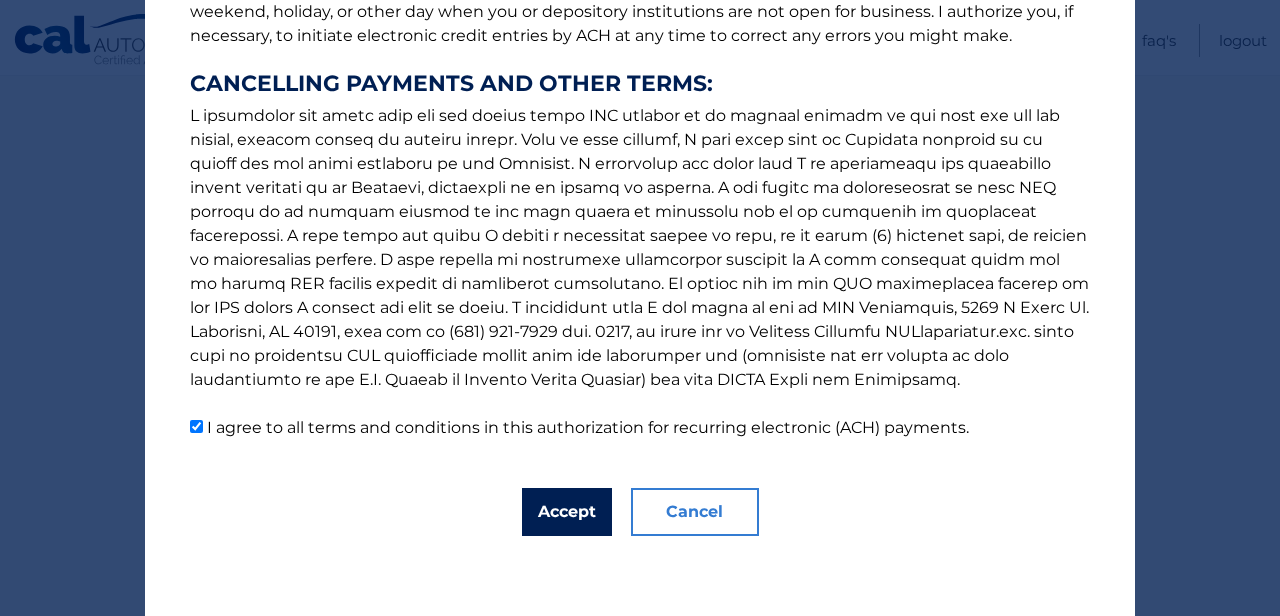 click on "Accept" at bounding box center [567, 512] 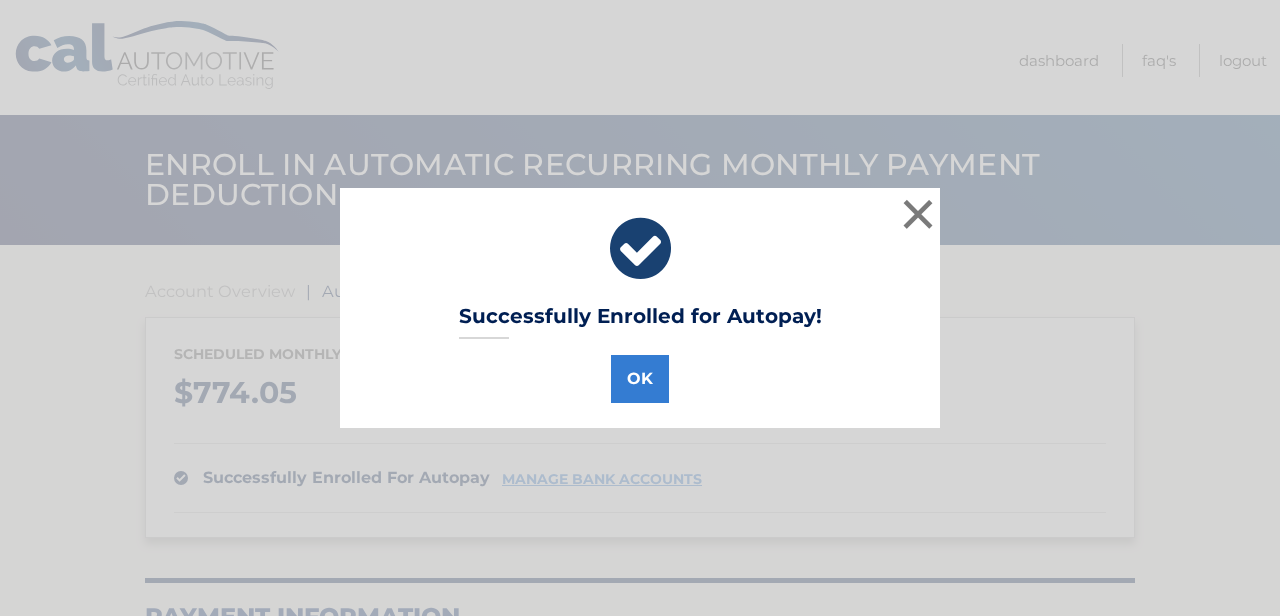 scroll, scrollTop: 0, scrollLeft: 0, axis: both 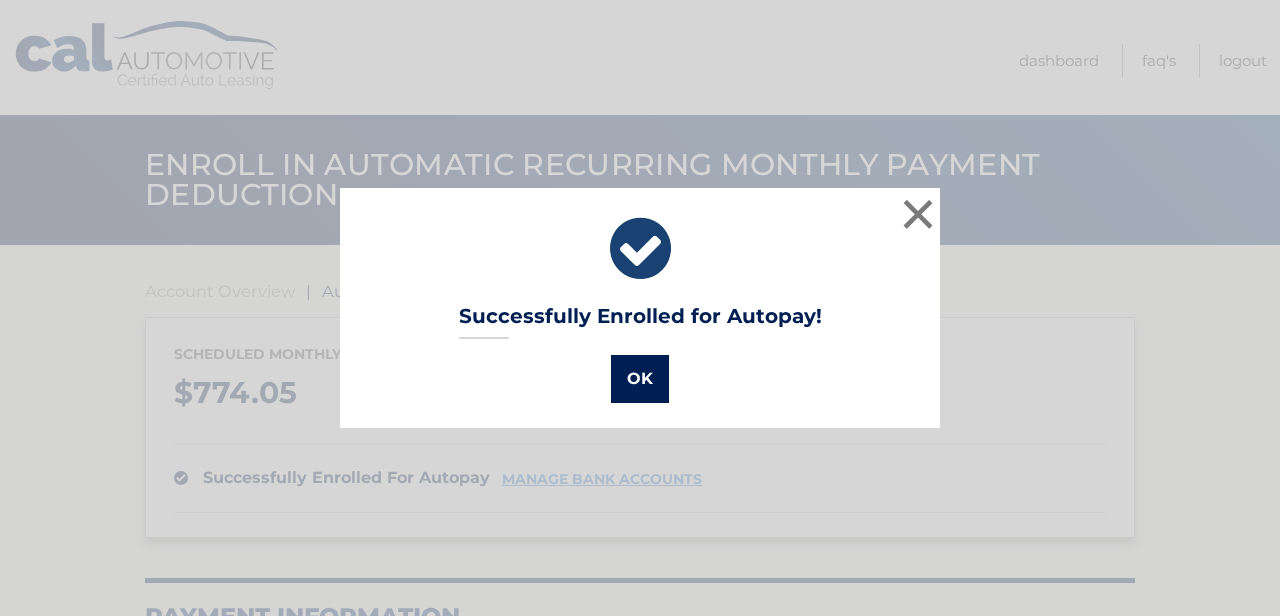 click on "OK" at bounding box center [640, 379] 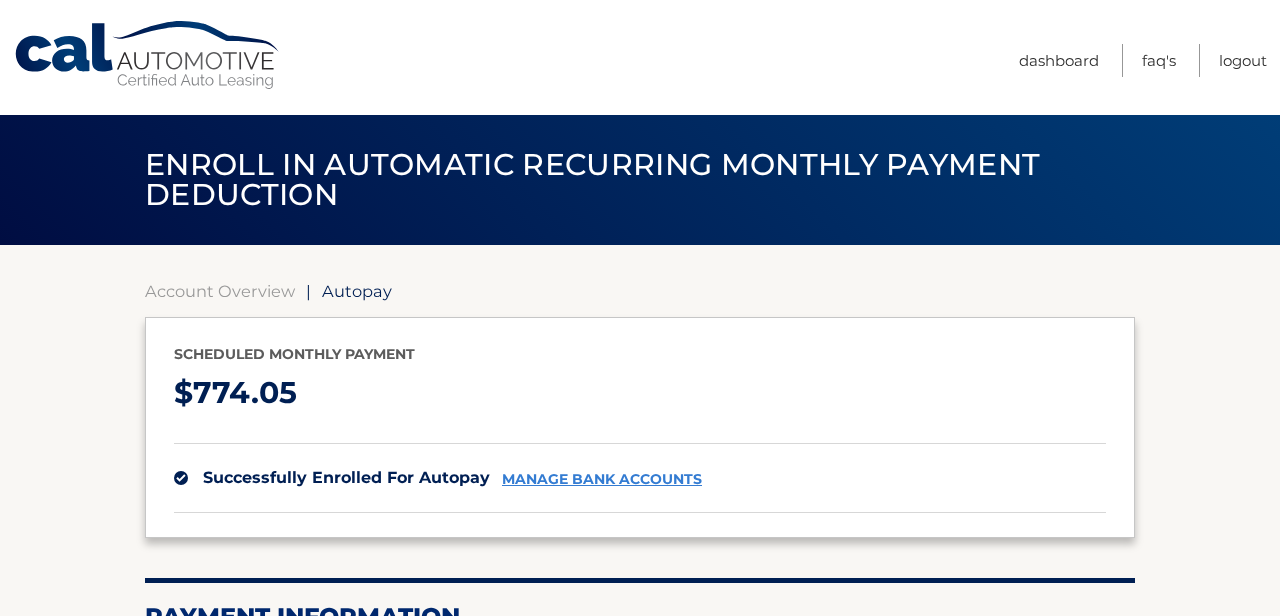scroll, scrollTop: 0, scrollLeft: 0, axis: both 